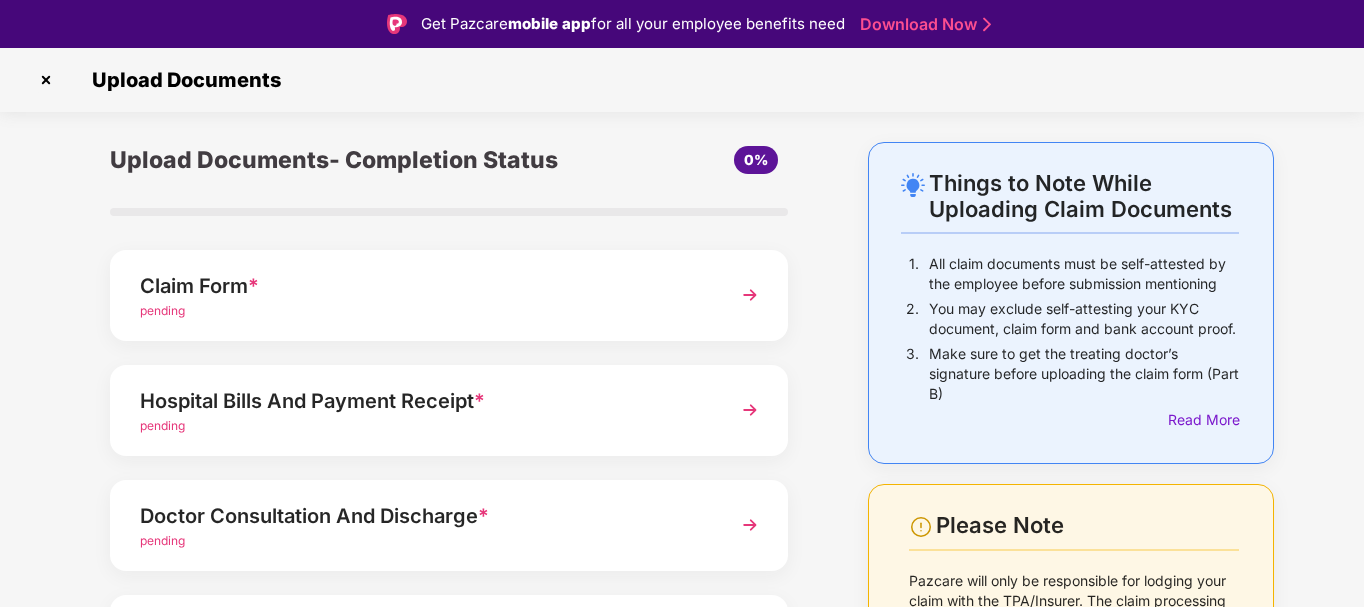 scroll, scrollTop: 0, scrollLeft: 0, axis: both 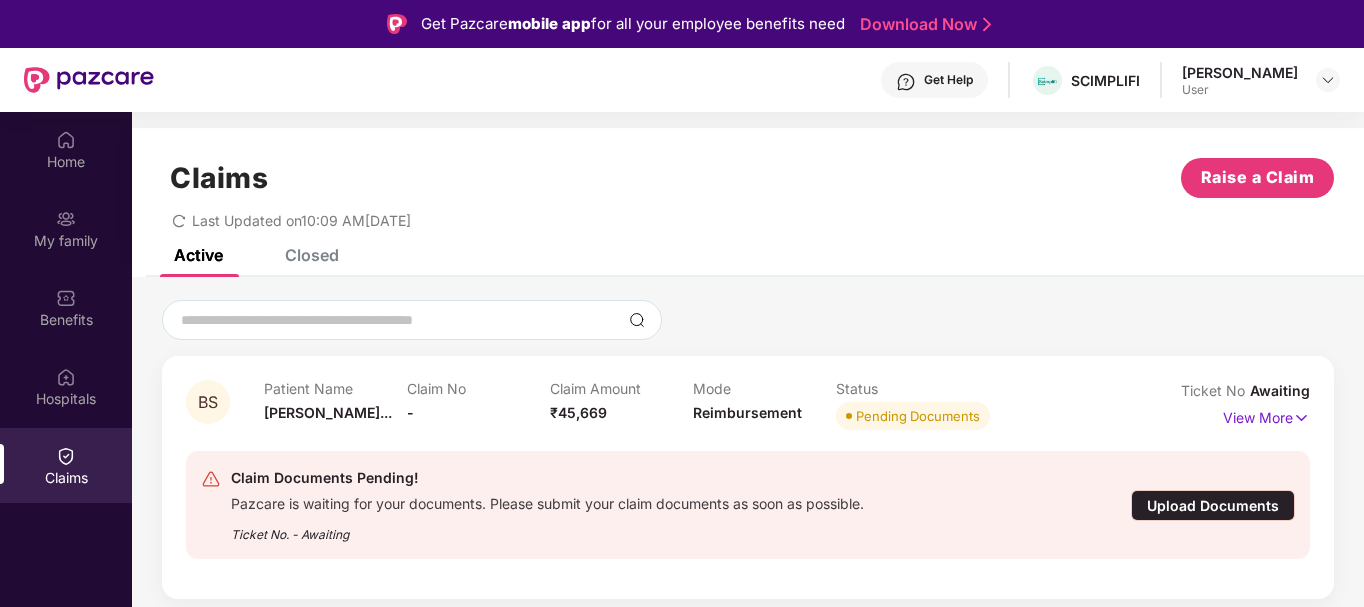 click on "Upload Documents" at bounding box center [1213, 505] 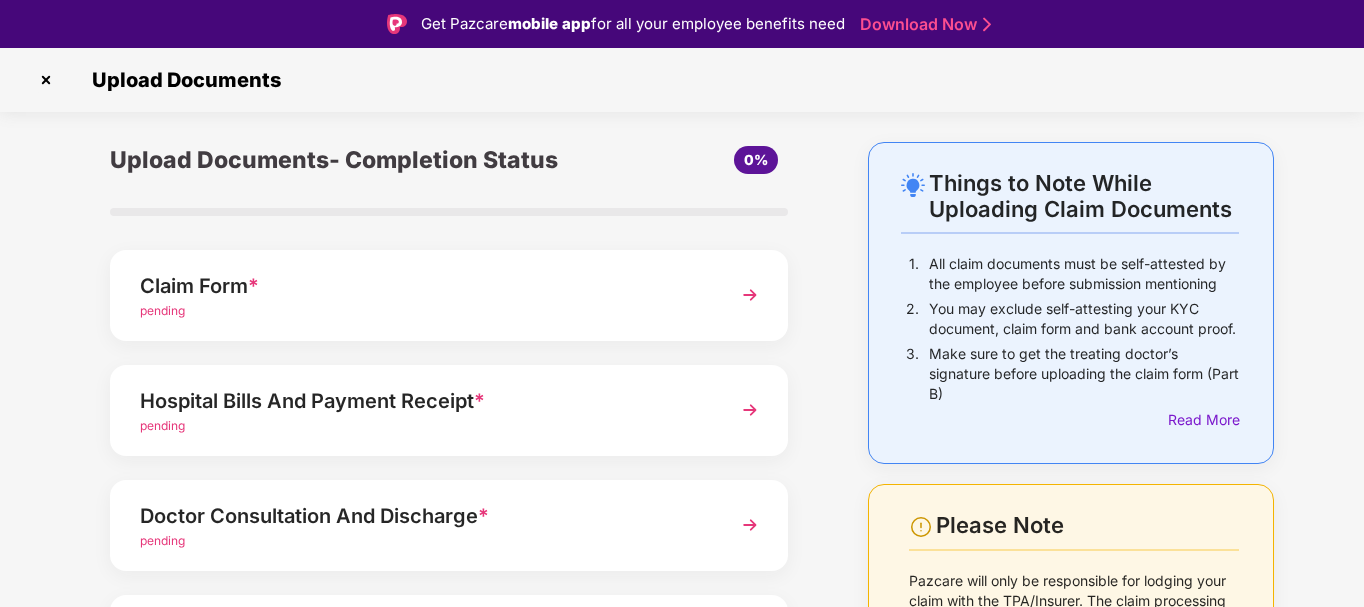 click at bounding box center [750, 295] 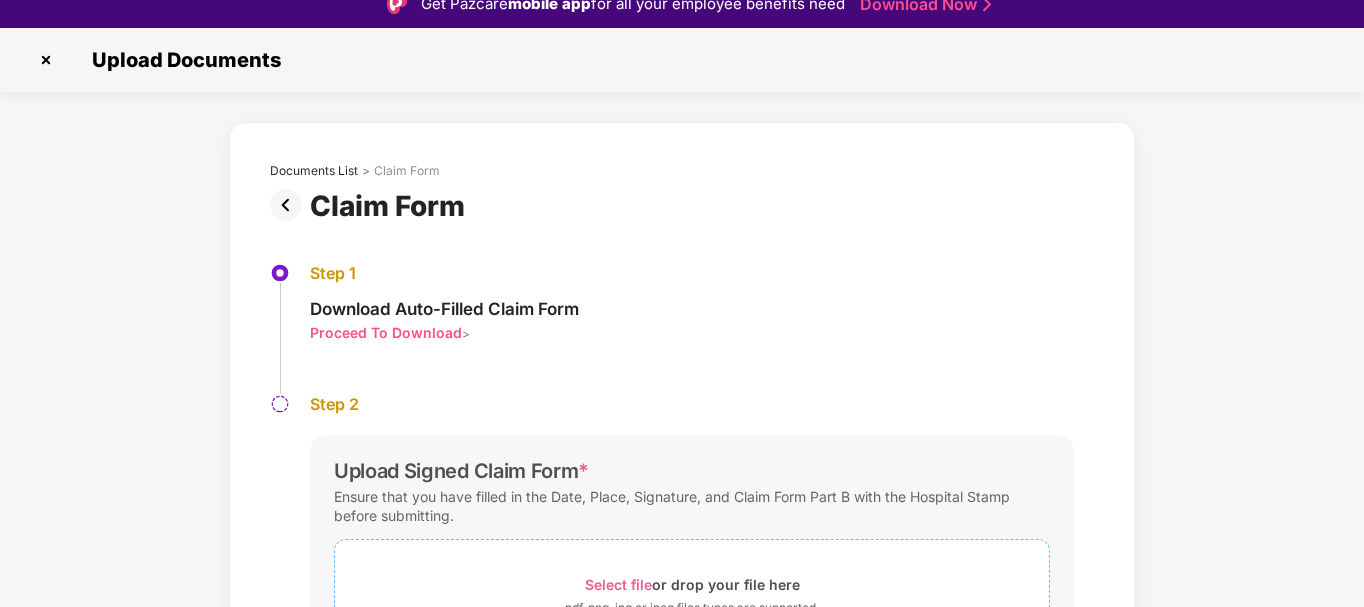 scroll, scrollTop: 48, scrollLeft: 0, axis: vertical 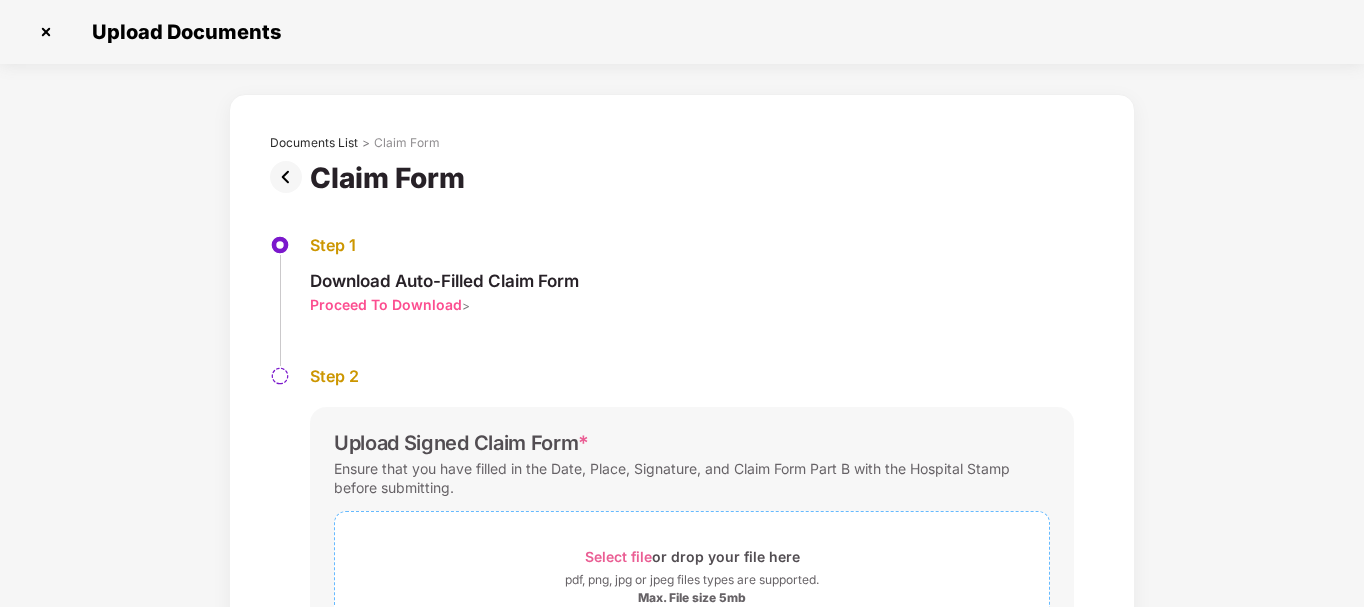 click on "Select file" at bounding box center (618, 556) 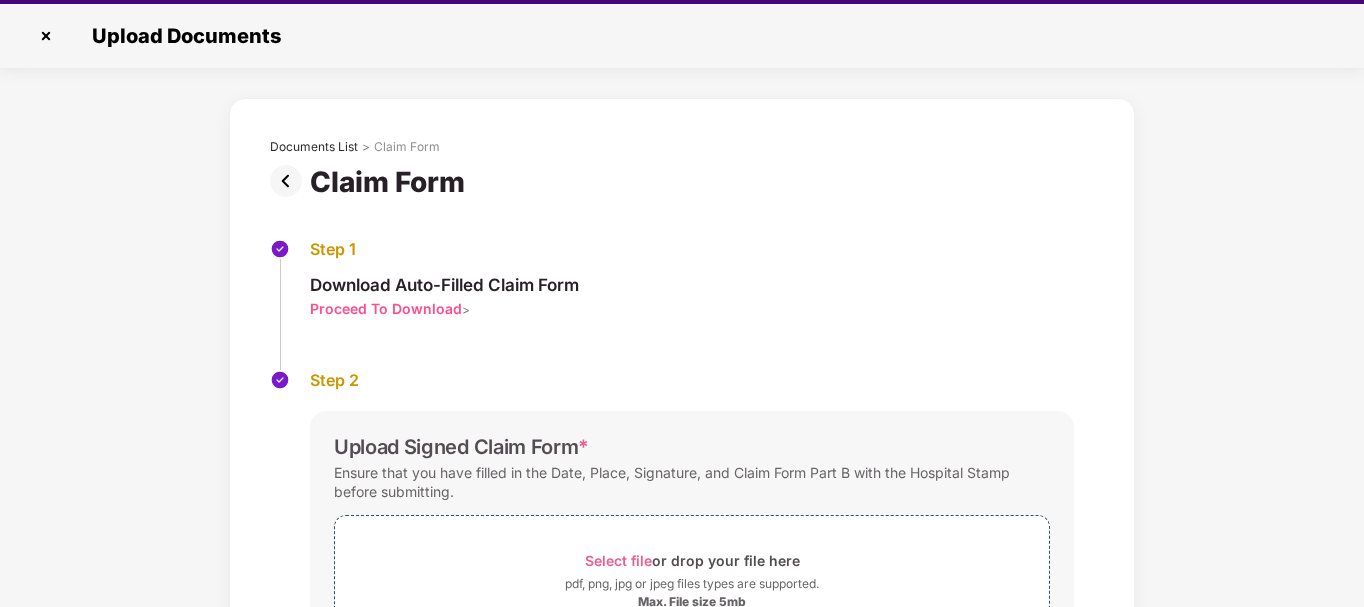 scroll, scrollTop: 48, scrollLeft: 0, axis: vertical 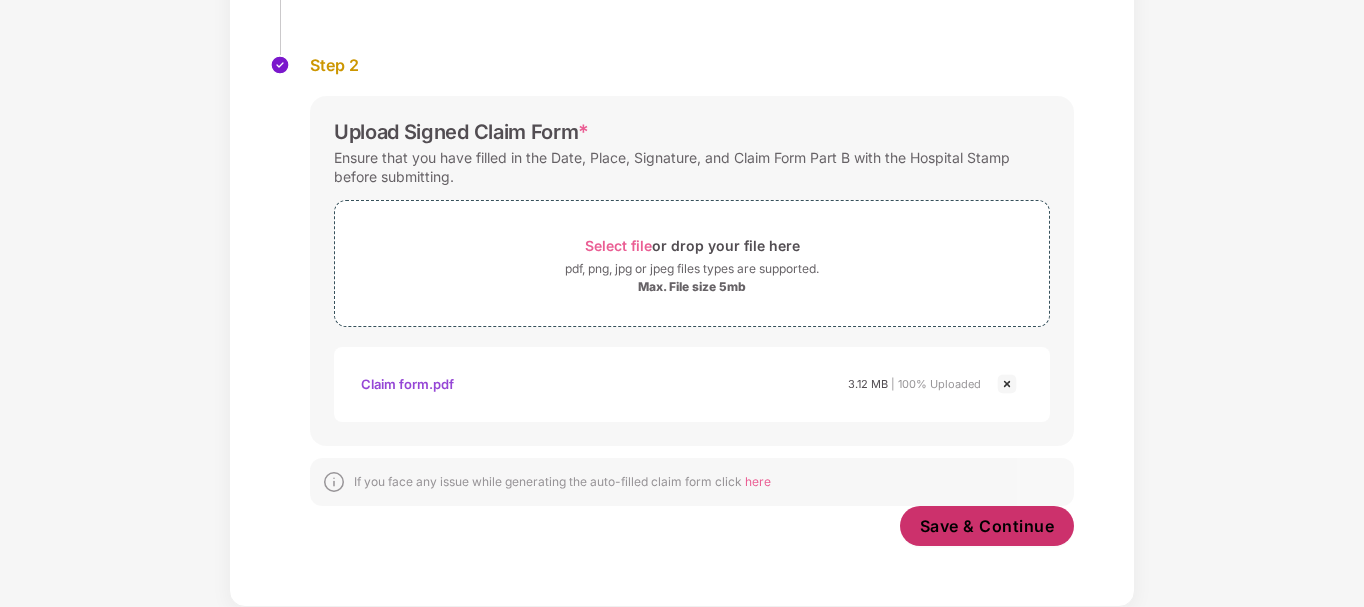 click on "Save & Continue" at bounding box center [987, 526] 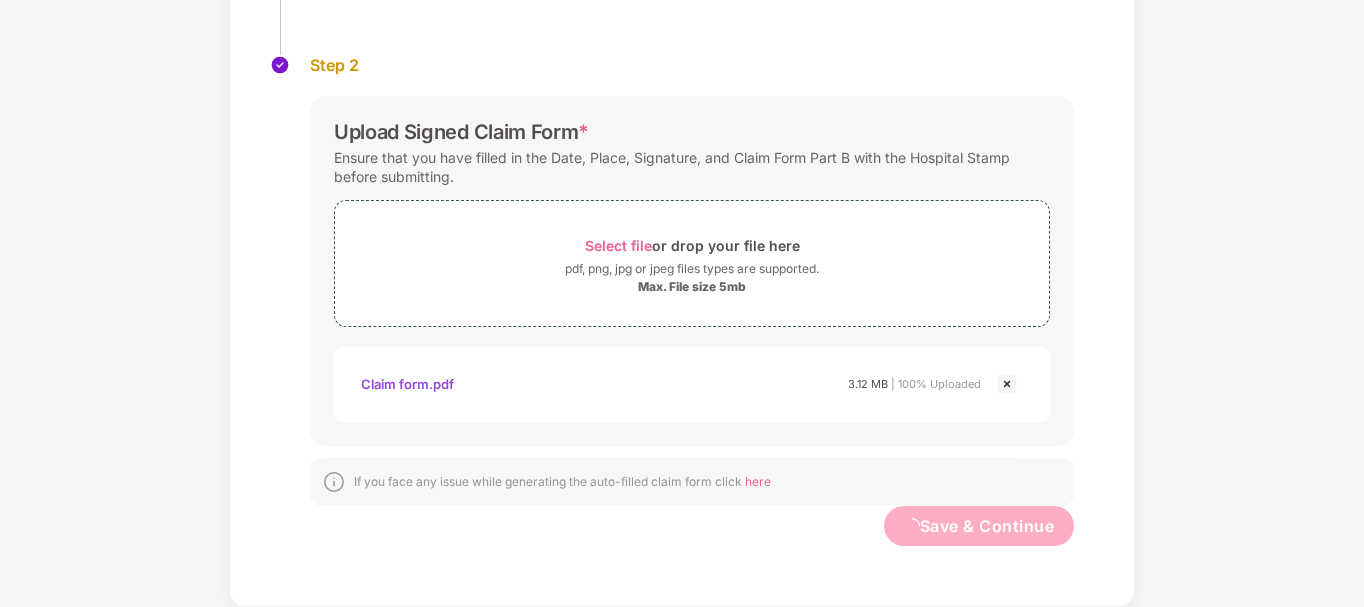 scroll, scrollTop: 0, scrollLeft: 0, axis: both 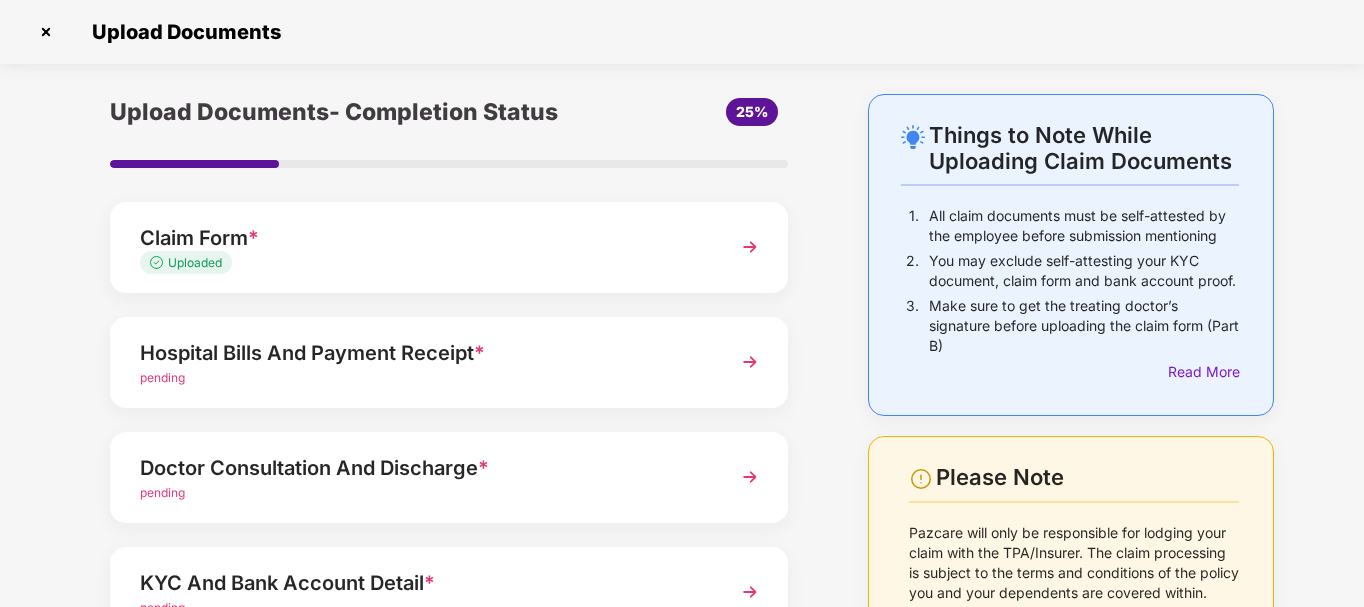 click at bounding box center (750, 362) 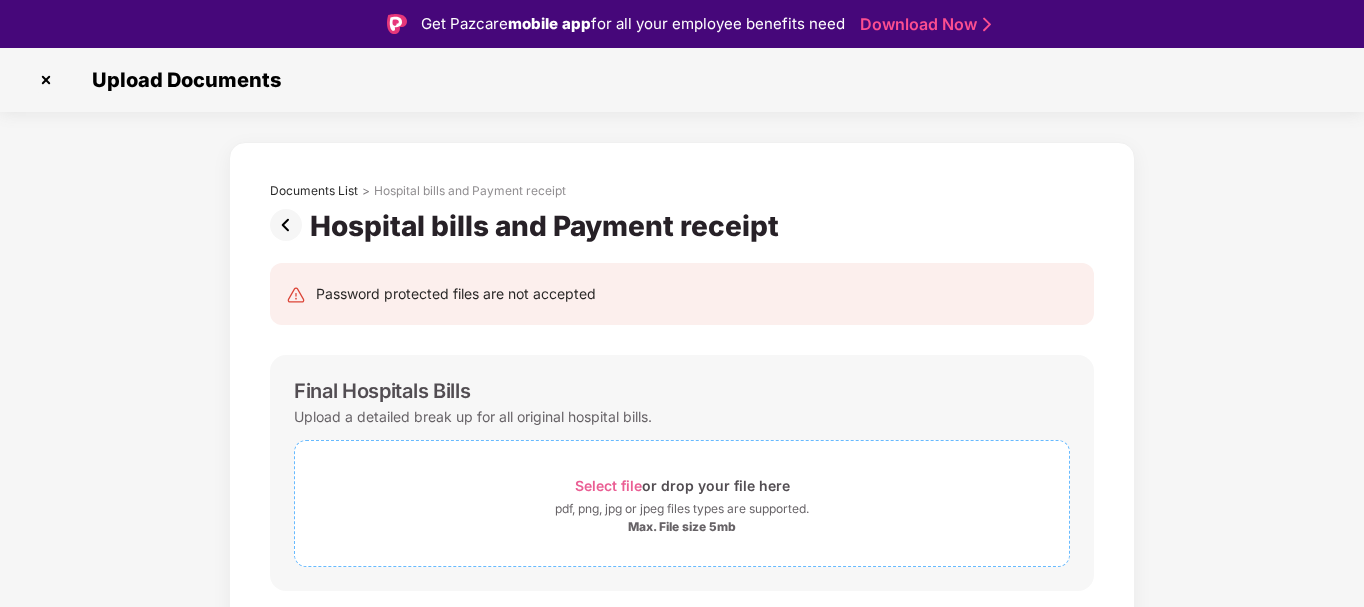 click on "Select file" at bounding box center (608, 485) 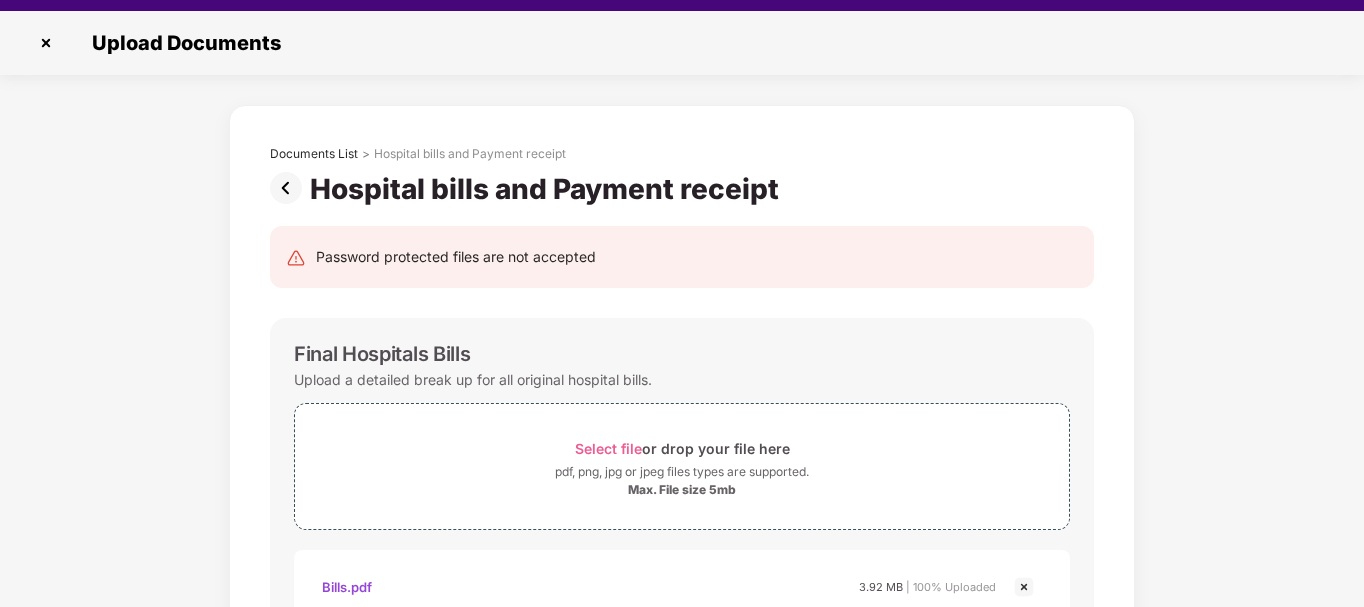 scroll, scrollTop: 48, scrollLeft: 0, axis: vertical 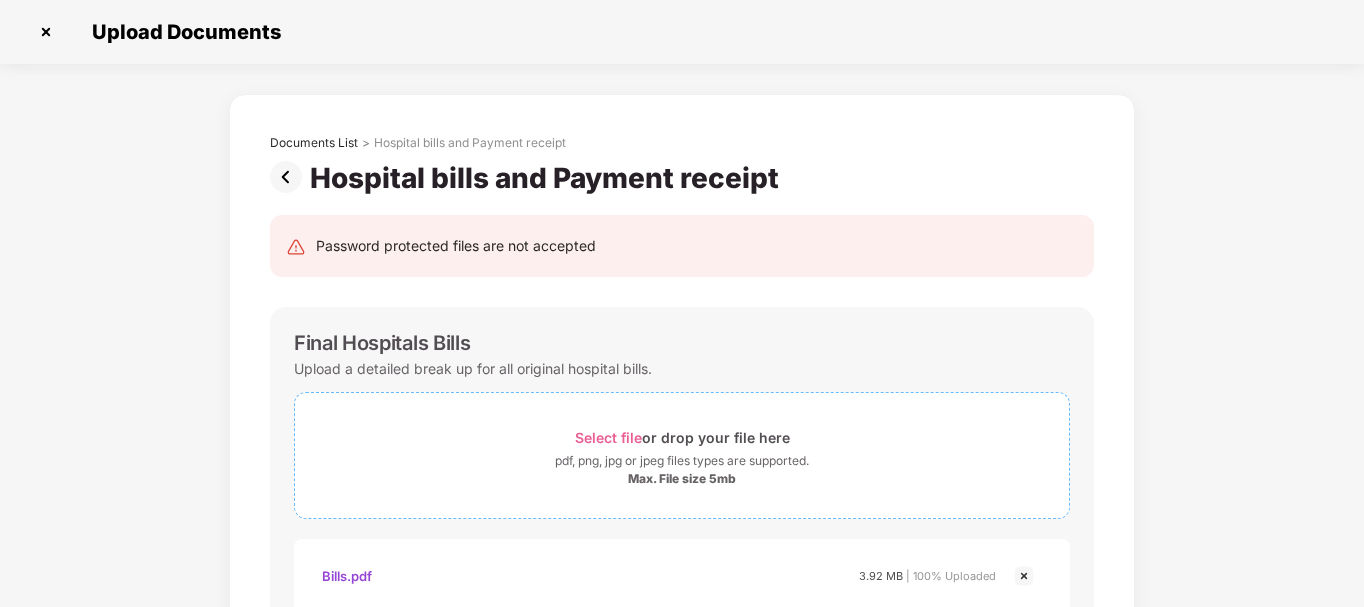 click on "Select file" at bounding box center [608, 437] 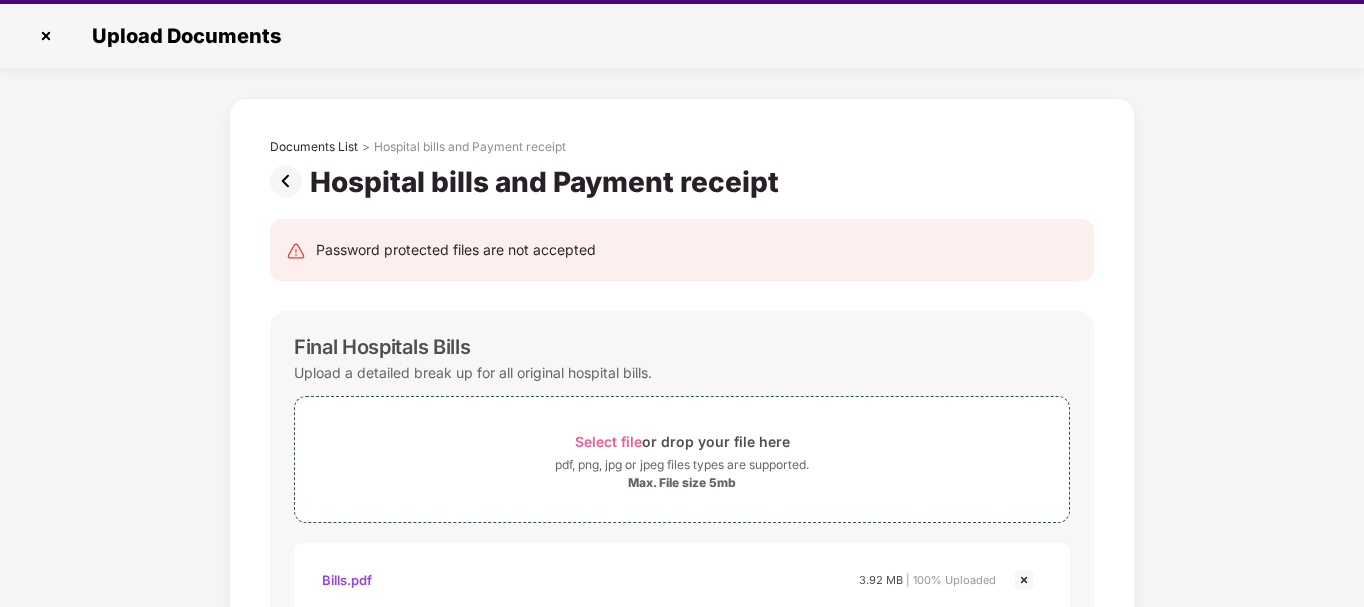 scroll, scrollTop: 48, scrollLeft: 0, axis: vertical 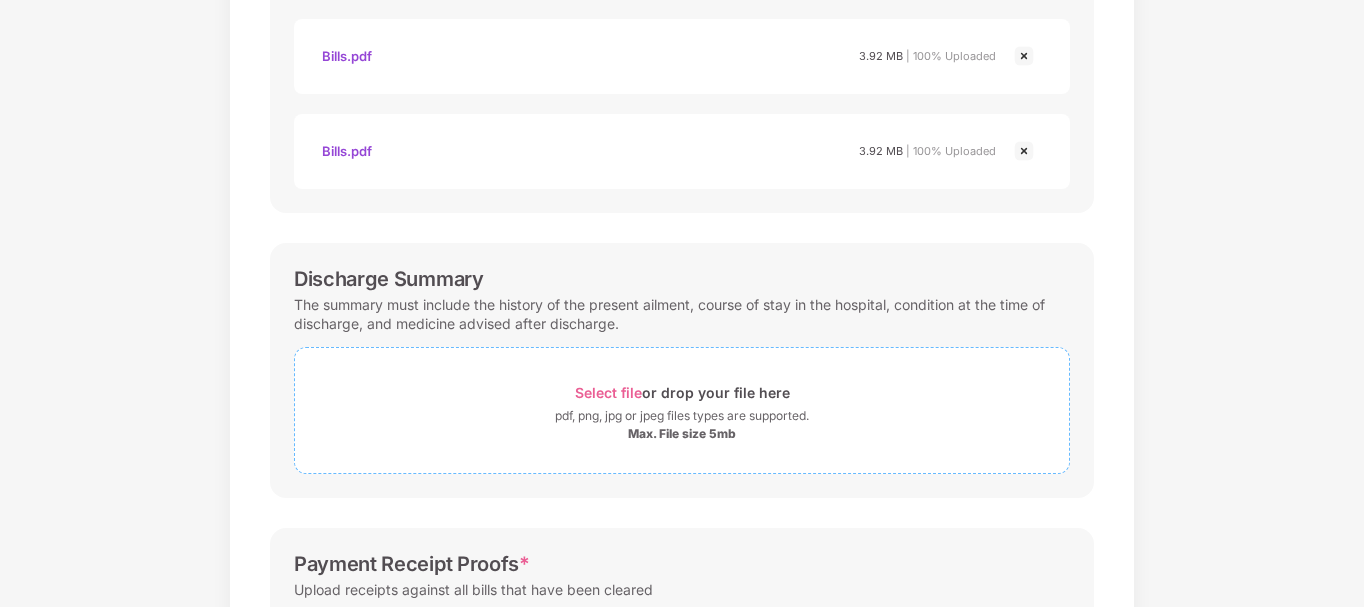 click on "Select file" at bounding box center [608, 392] 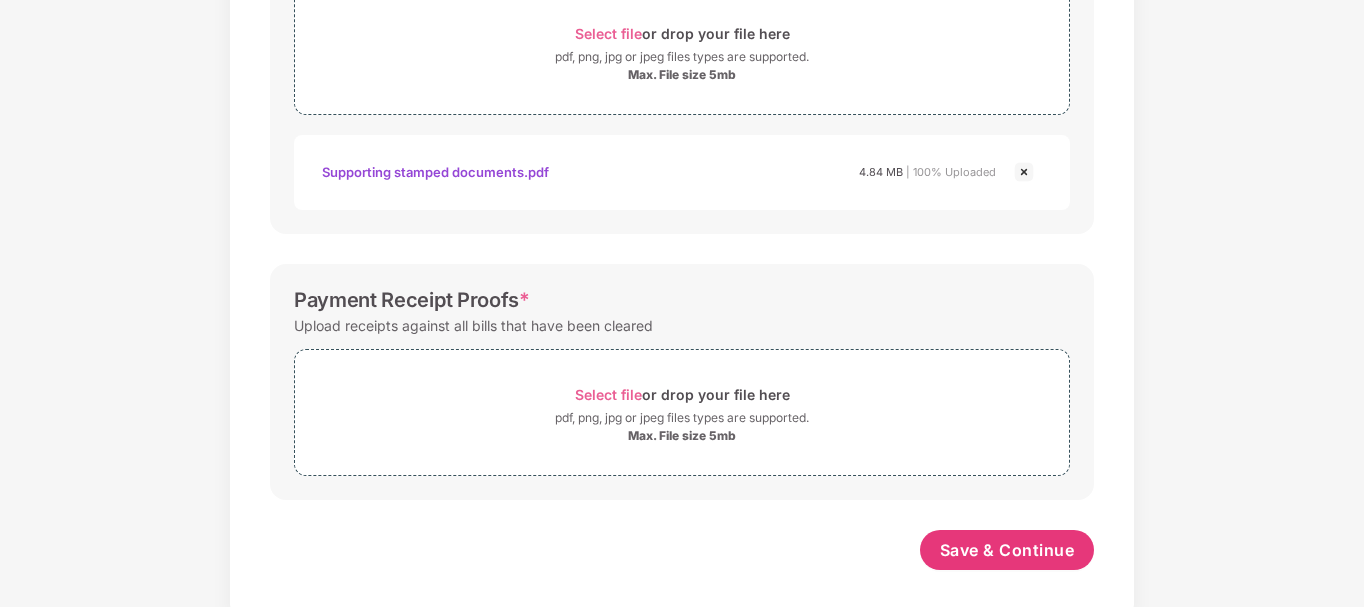 scroll, scrollTop: 880, scrollLeft: 0, axis: vertical 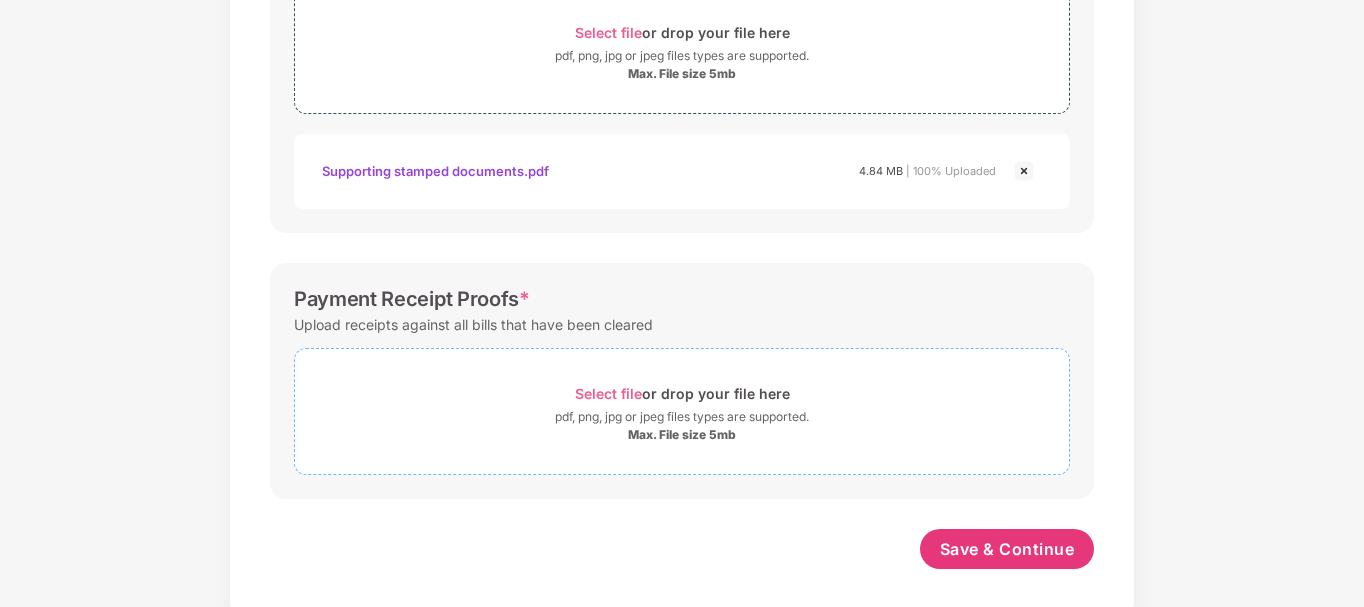 click on "Select file" at bounding box center (608, 393) 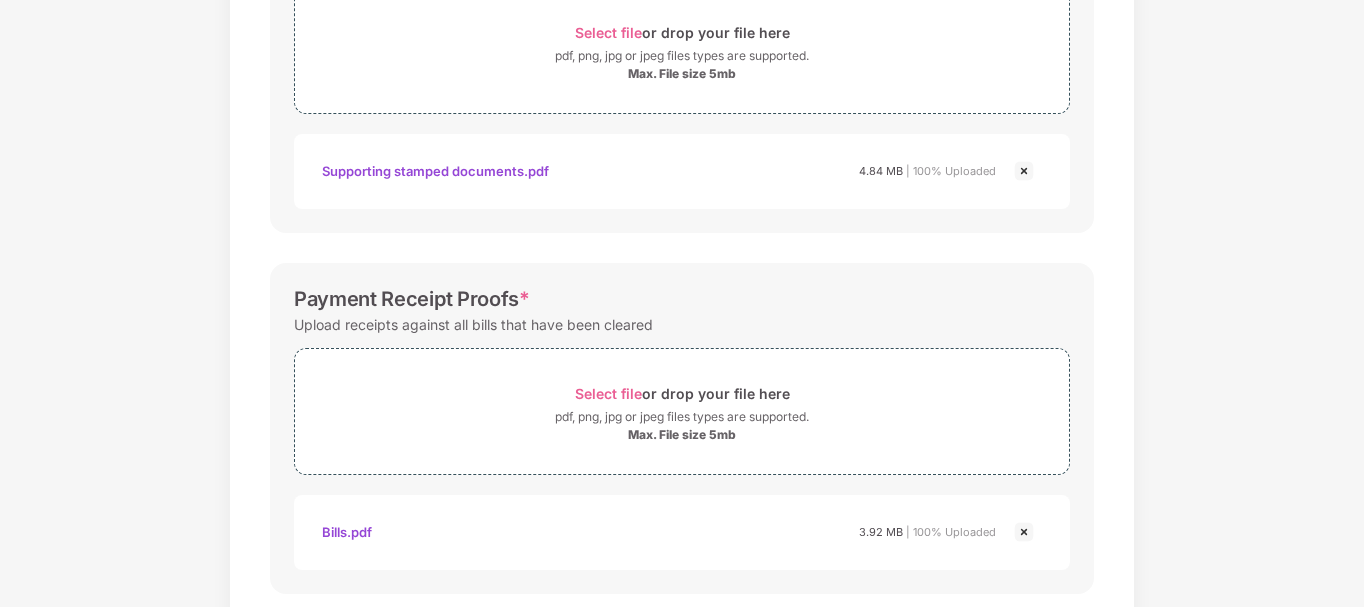 scroll, scrollTop: 988, scrollLeft: 0, axis: vertical 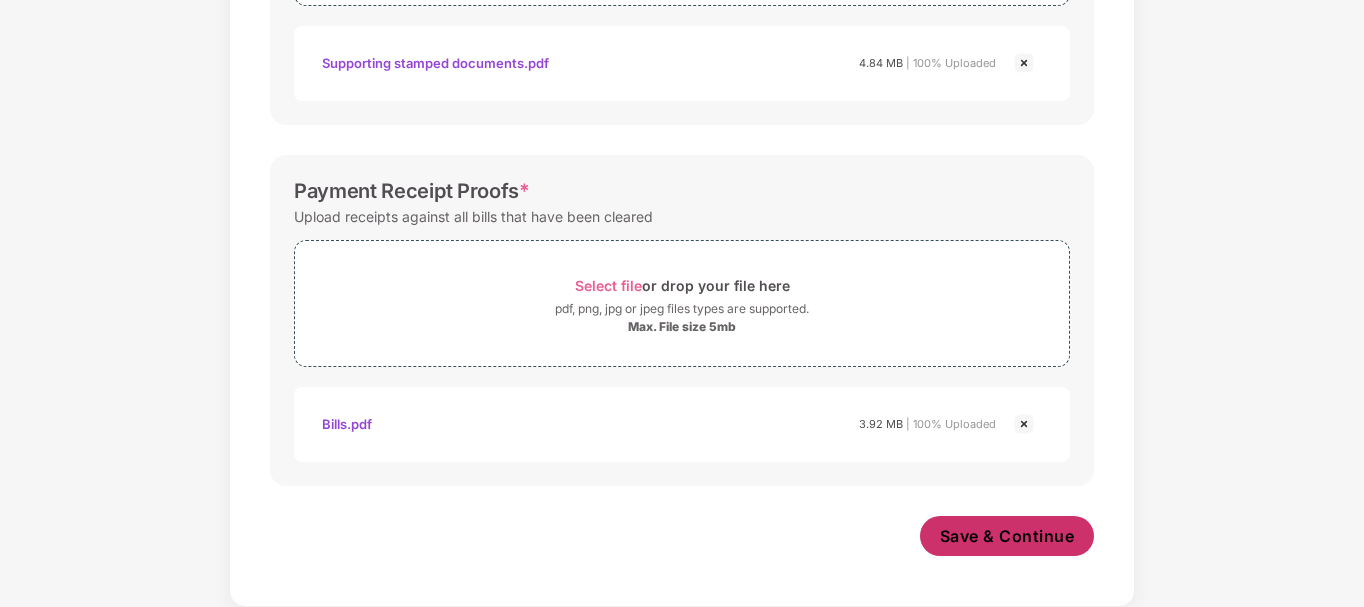 click on "Save & Continue" at bounding box center [1007, 536] 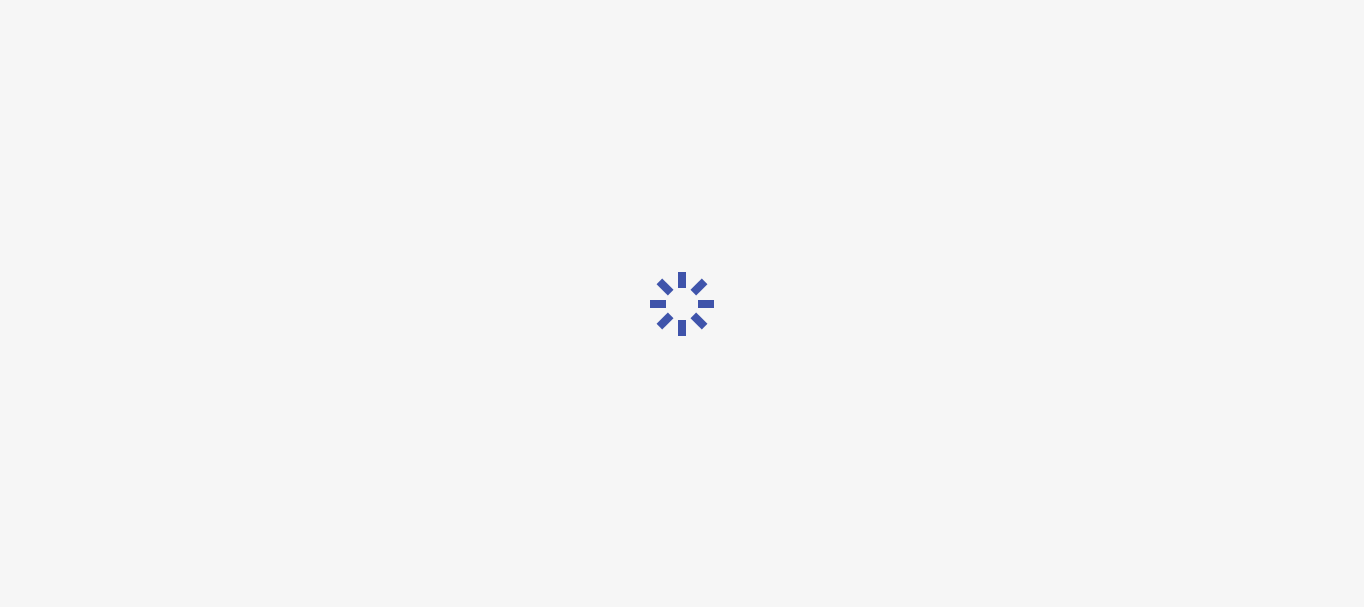 scroll, scrollTop: 0, scrollLeft: 0, axis: both 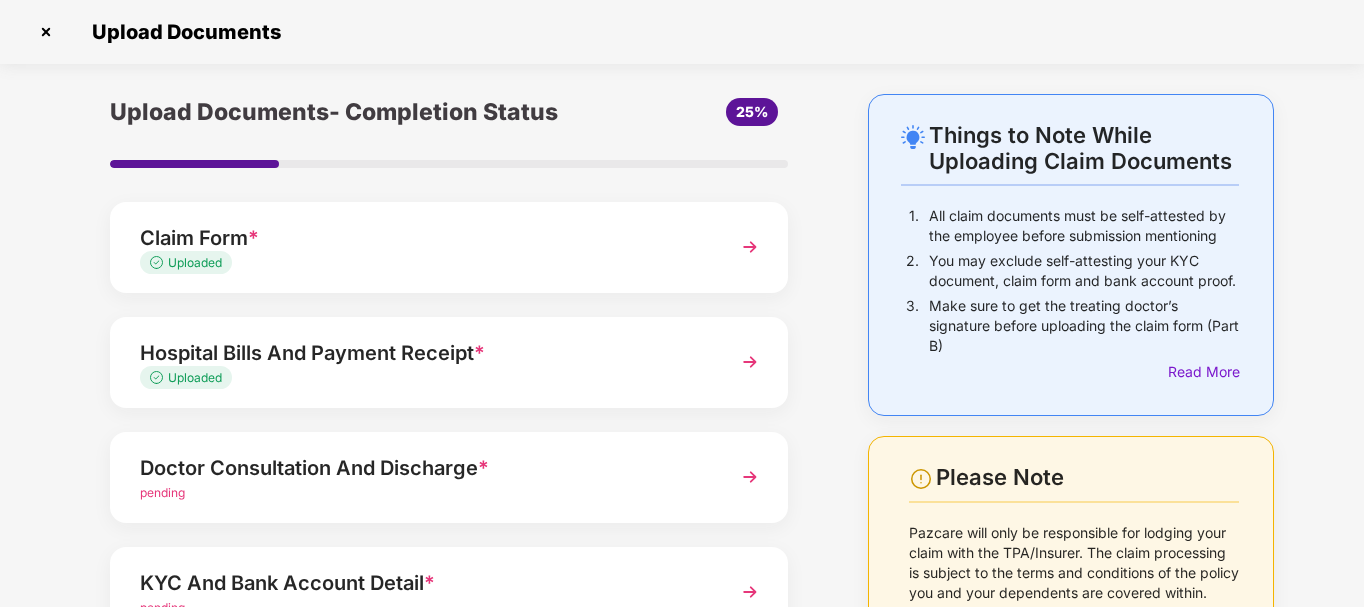 click at bounding box center [750, 477] 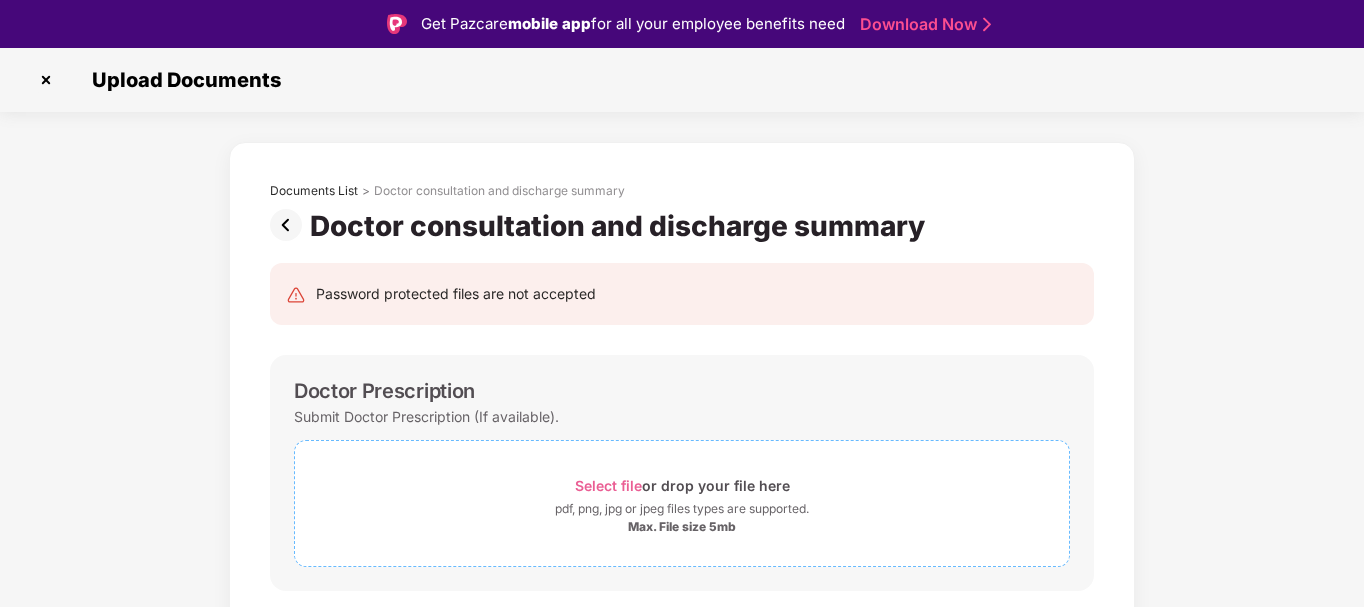 click on "Select file" at bounding box center (608, 485) 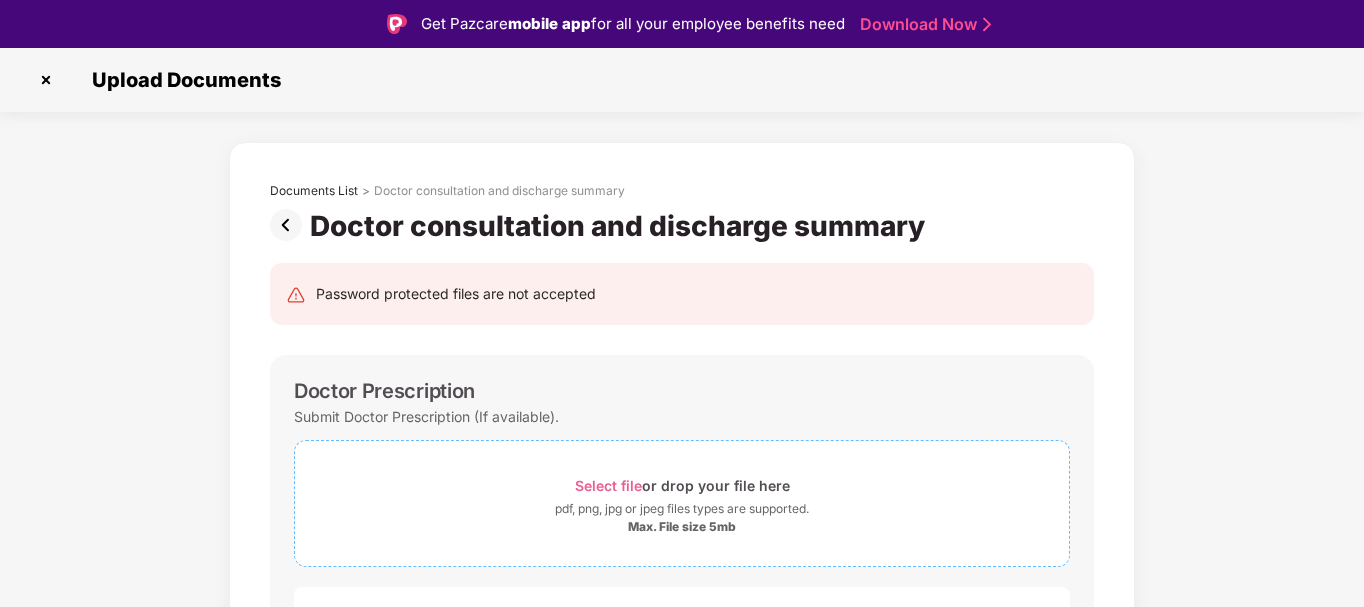 click on "Select file" at bounding box center (608, 485) 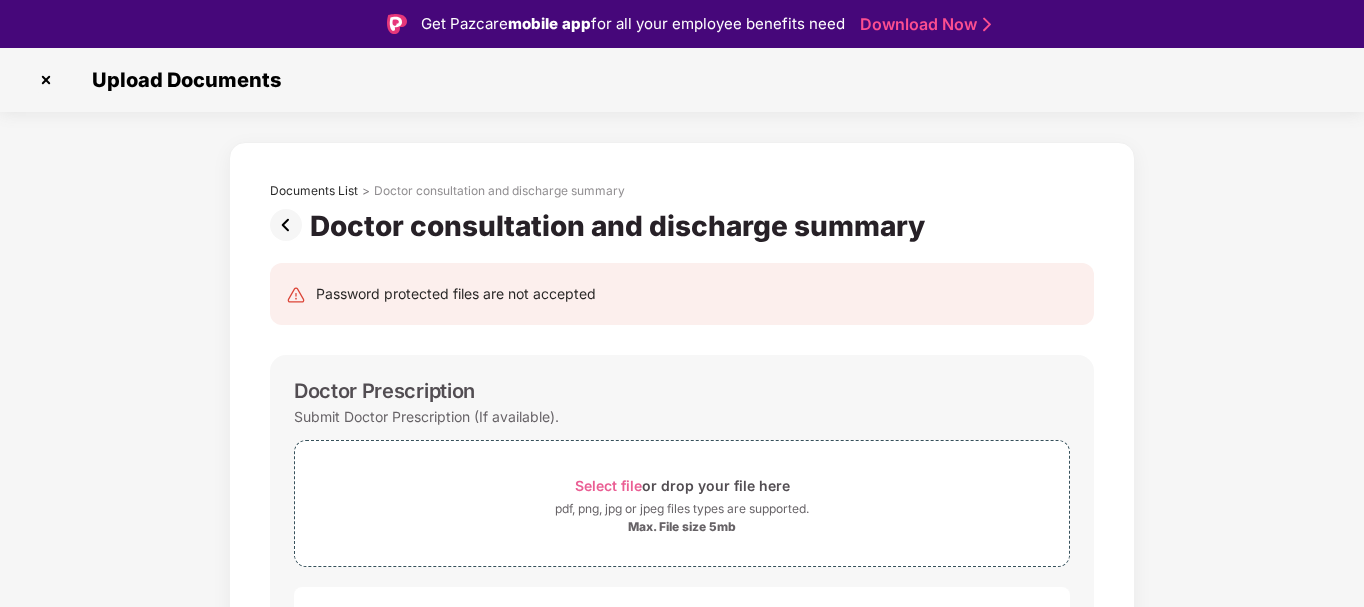 scroll, scrollTop: 48, scrollLeft: 0, axis: vertical 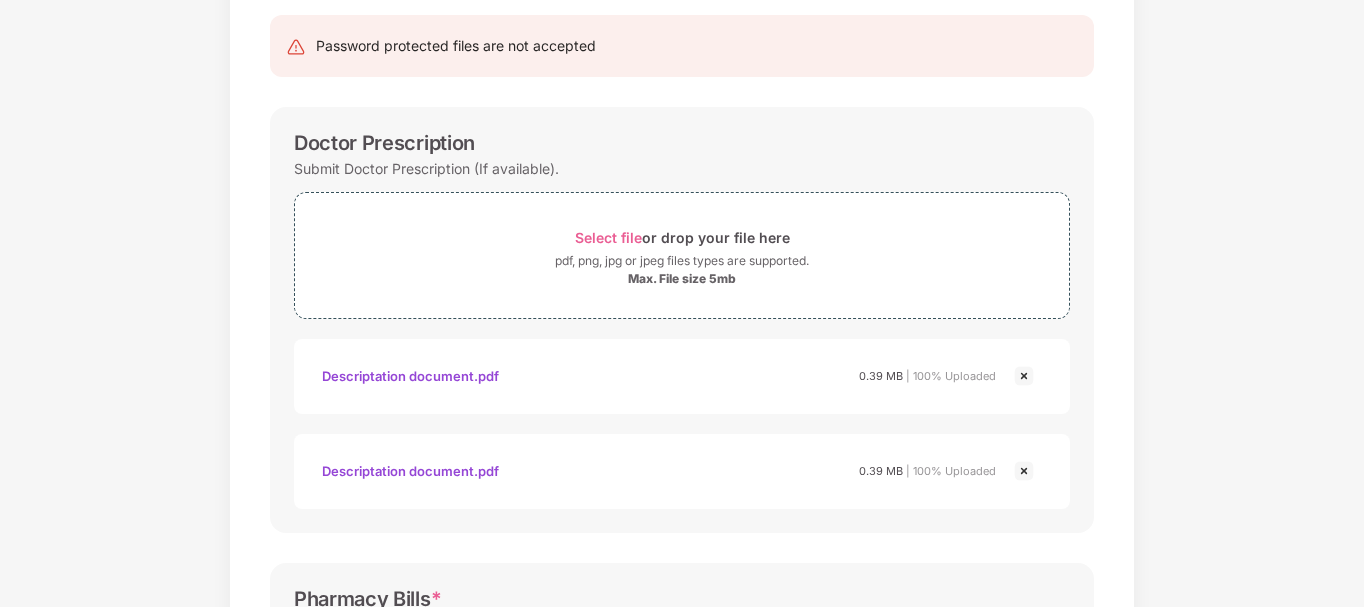 click at bounding box center (1024, 471) 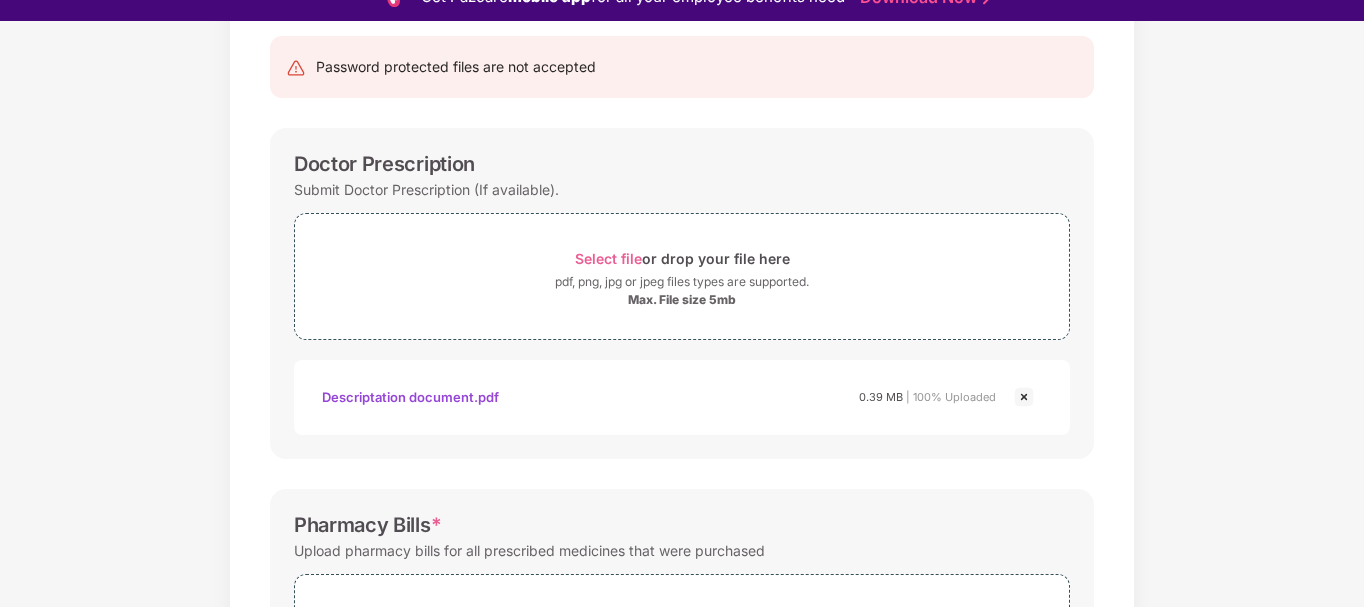 scroll, scrollTop: 48, scrollLeft: 0, axis: vertical 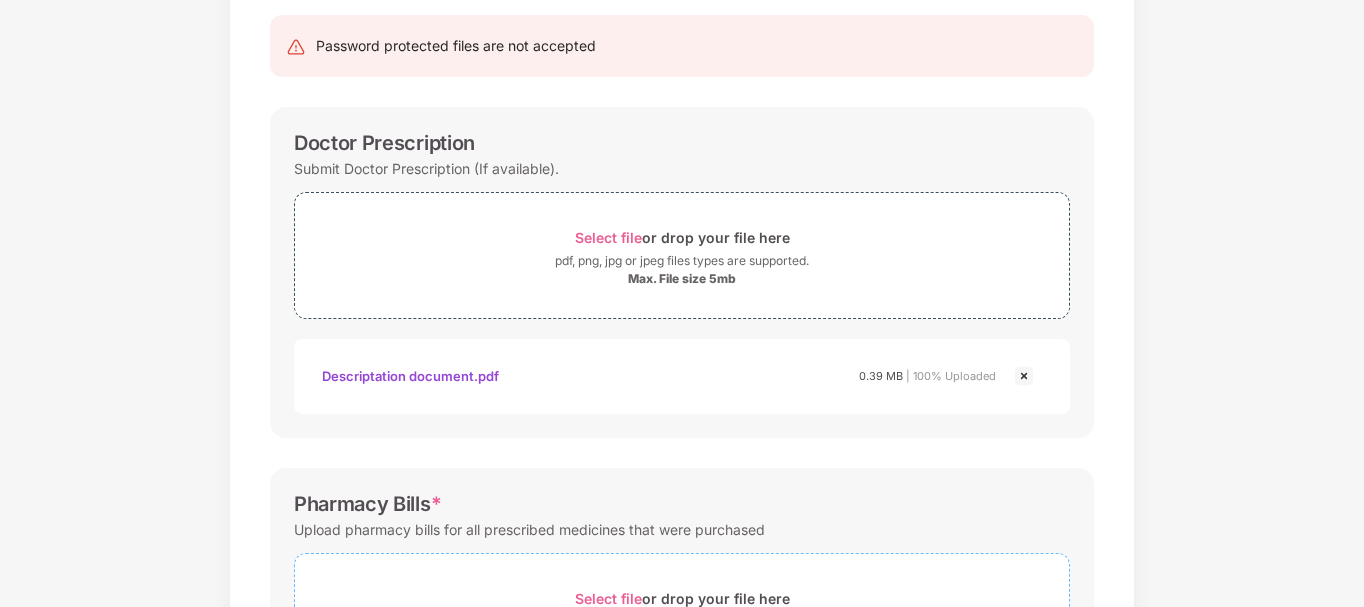 click on "Select file" at bounding box center (608, 598) 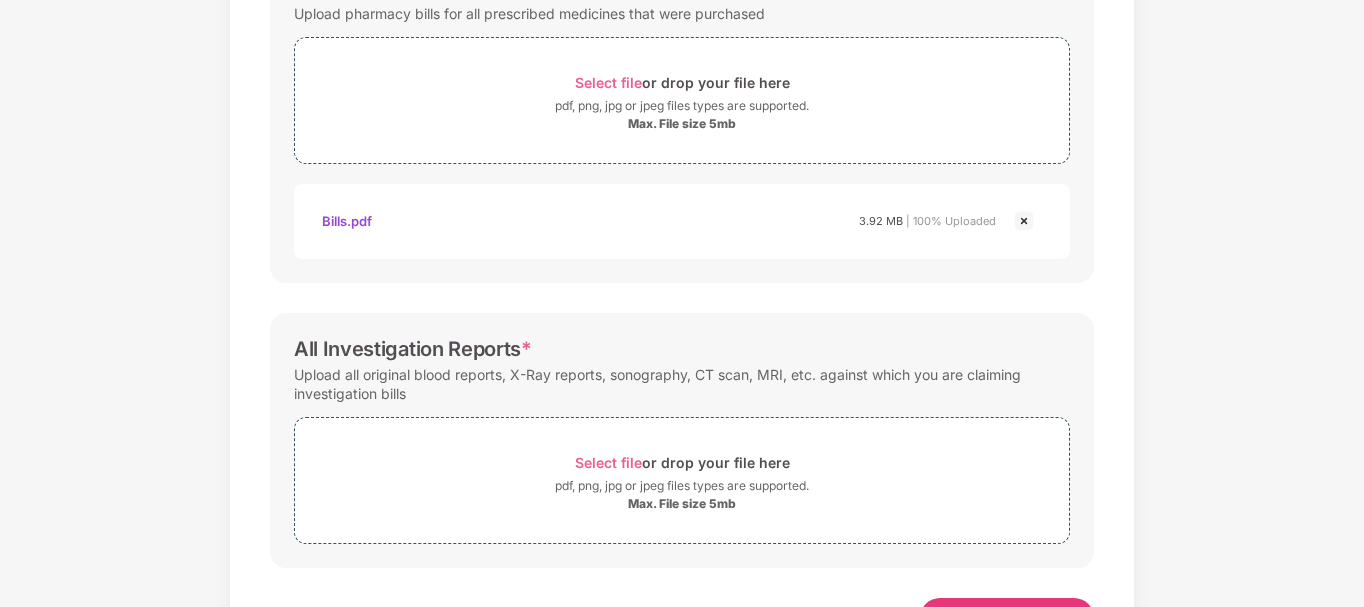 scroll, scrollTop: 760, scrollLeft: 0, axis: vertical 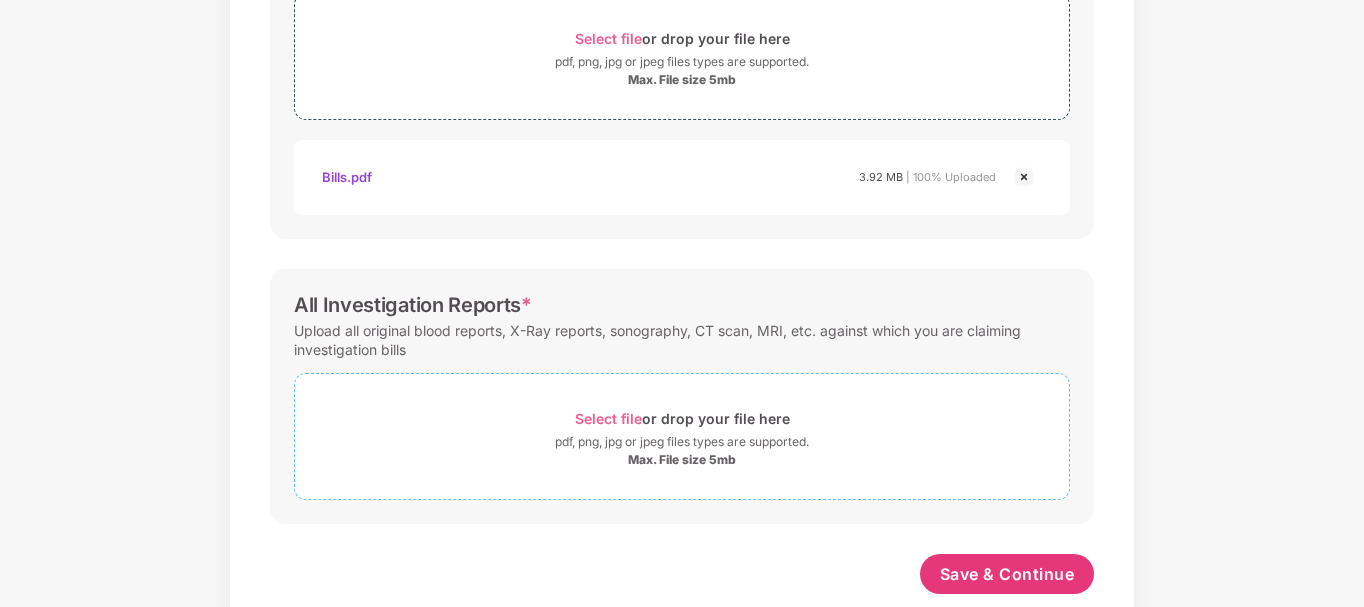 click on "Select file" at bounding box center (608, 418) 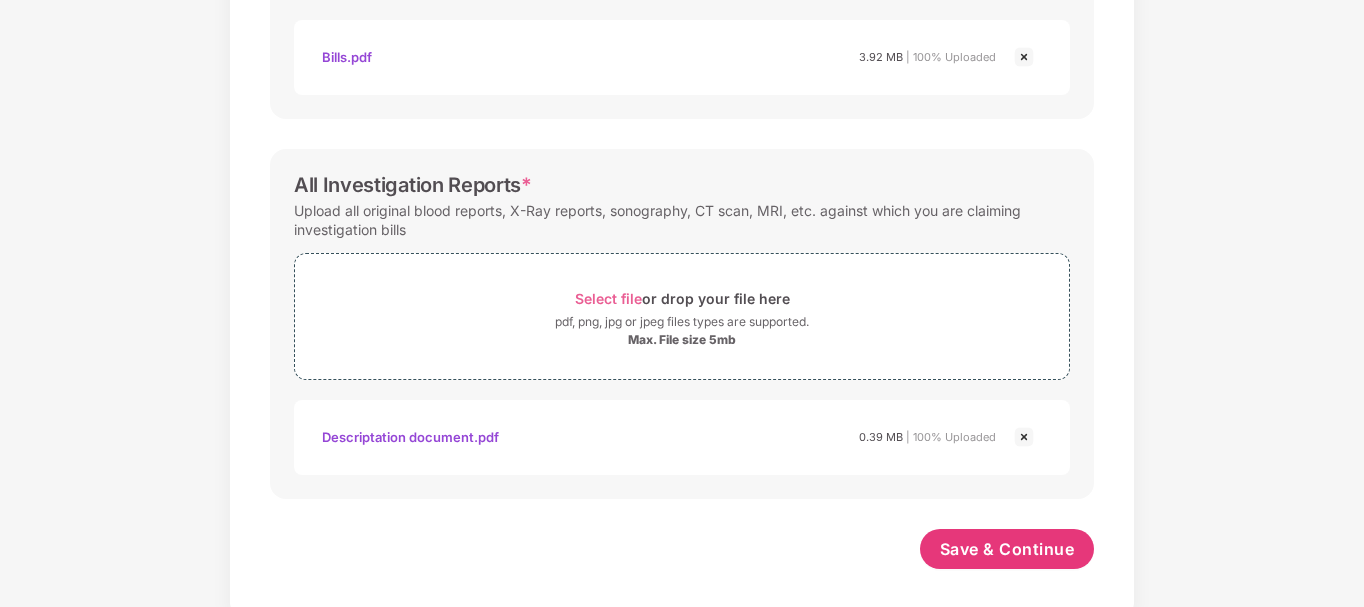 scroll, scrollTop: 893, scrollLeft: 0, axis: vertical 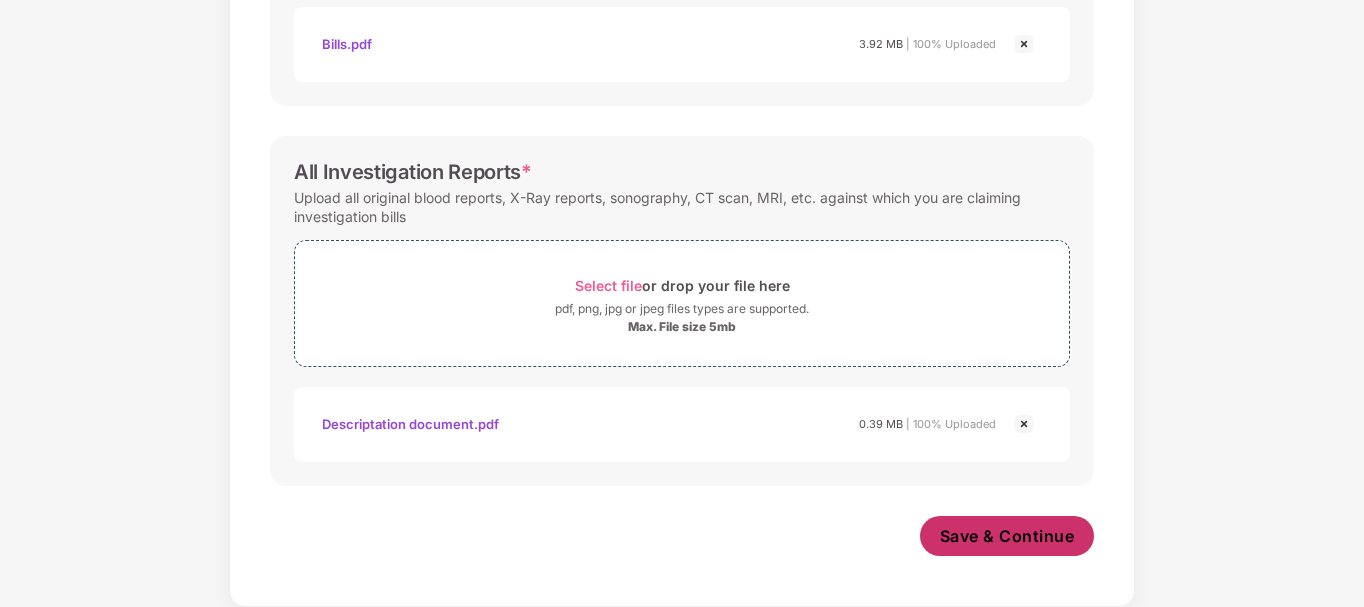 click on "Save & Continue" at bounding box center [1007, 536] 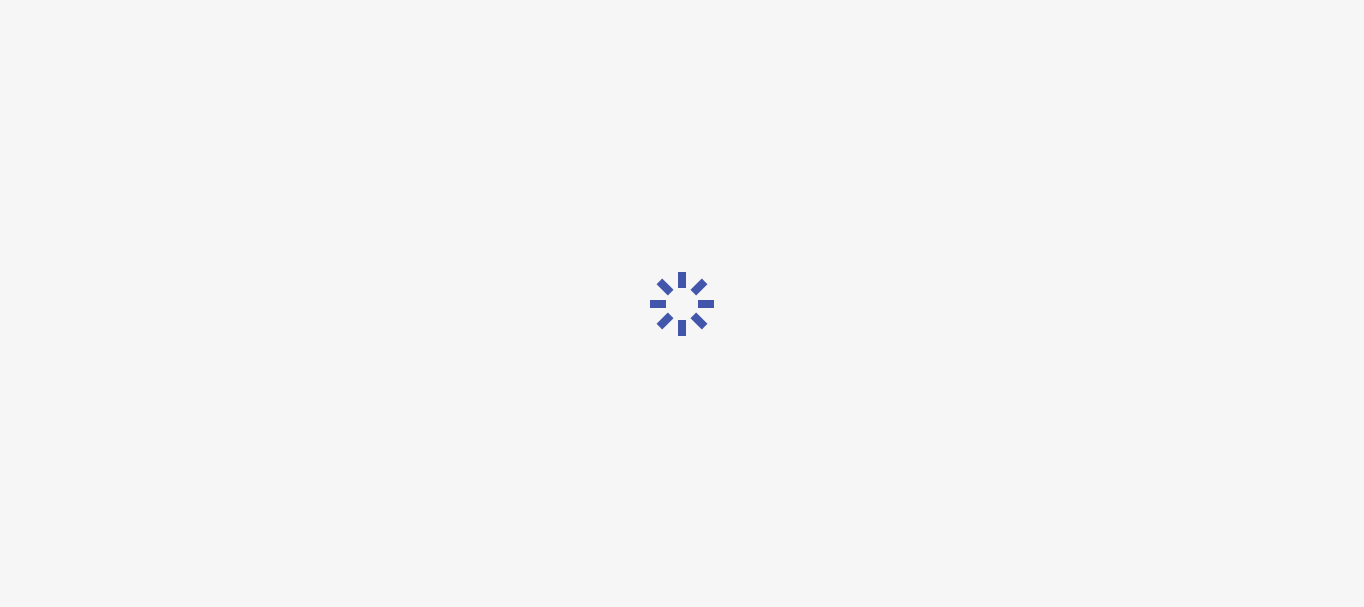 scroll, scrollTop: 0, scrollLeft: 0, axis: both 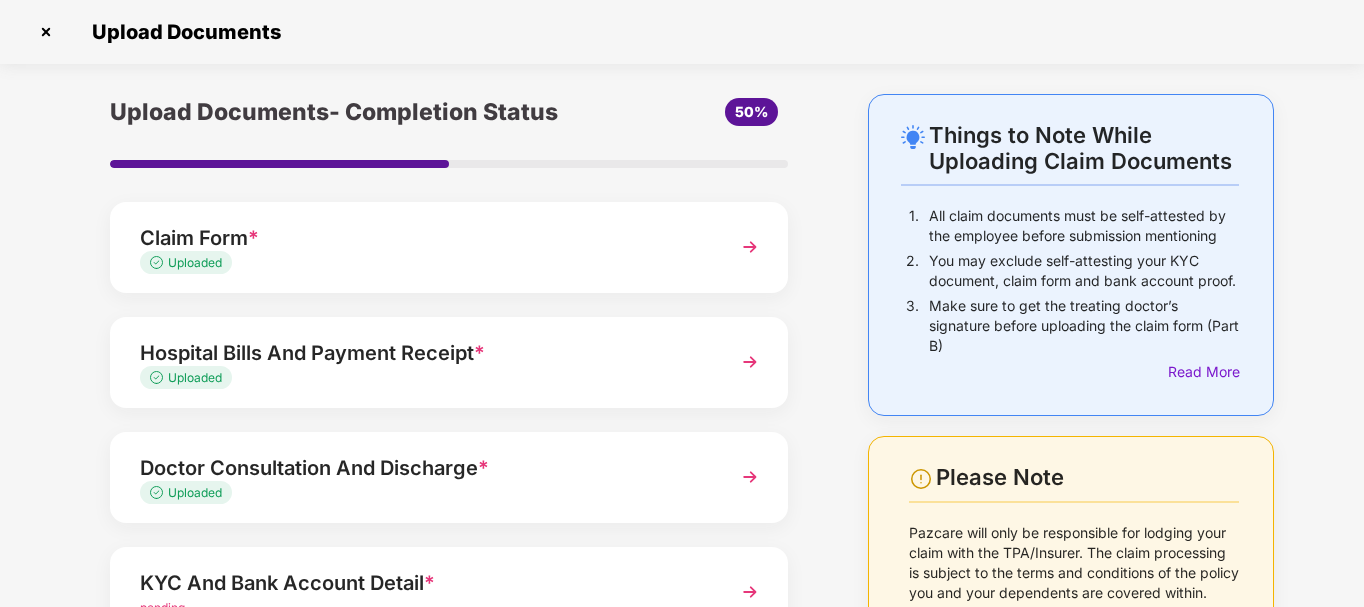 click at bounding box center (750, 592) 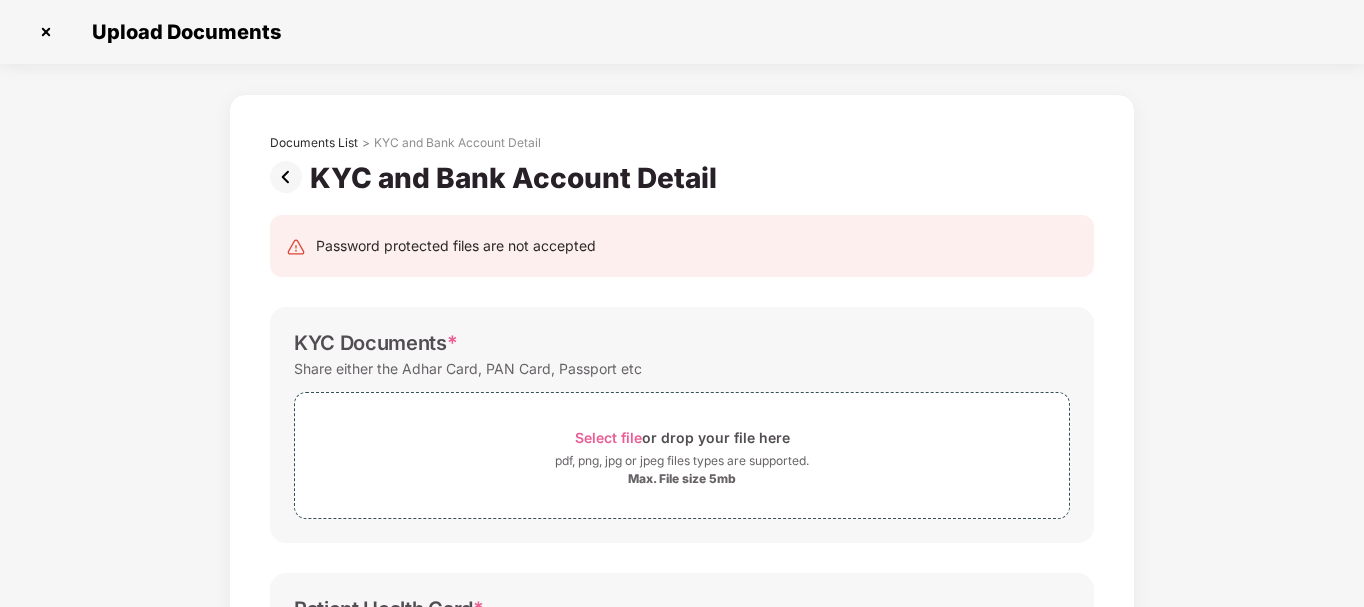 scroll, scrollTop: 0, scrollLeft: 0, axis: both 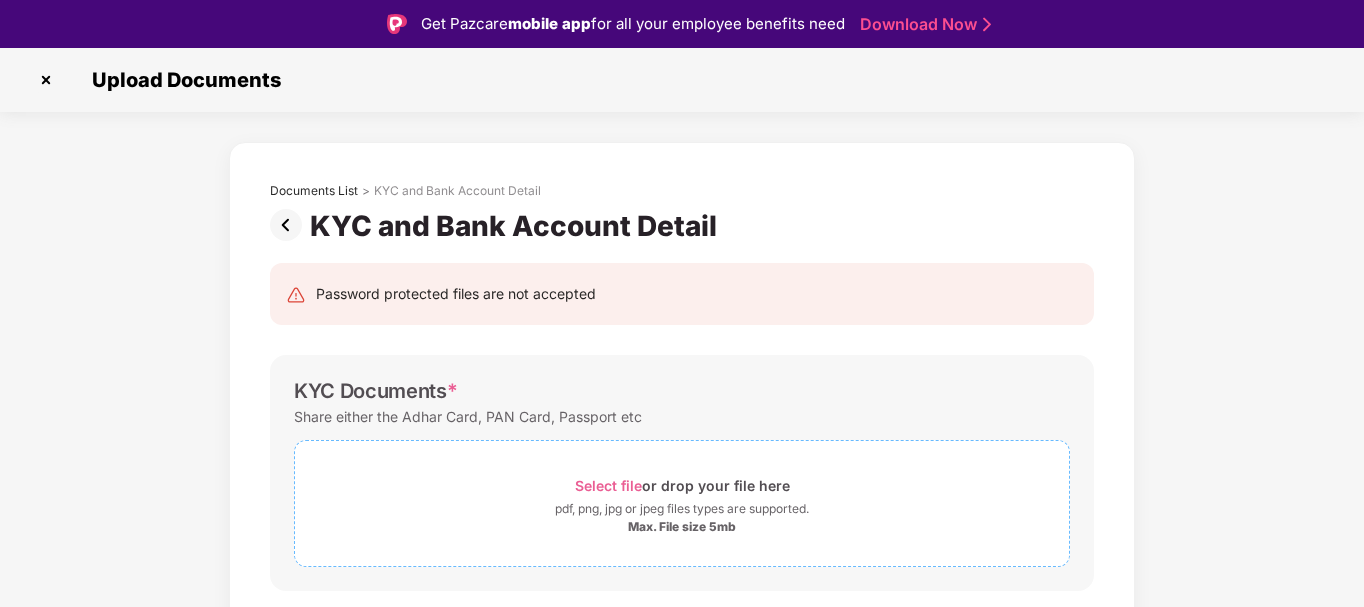 click on "Select file" at bounding box center [608, 485] 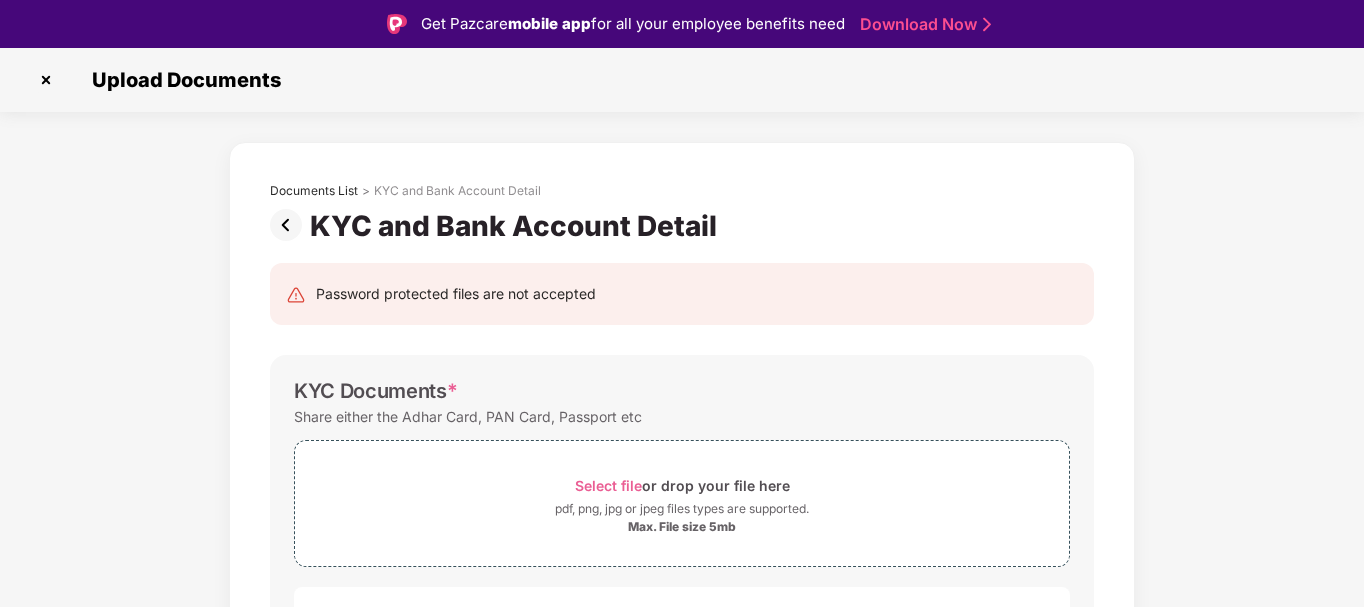 scroll, scrollTop: 48, scrollLeft: 0, axis: vertical 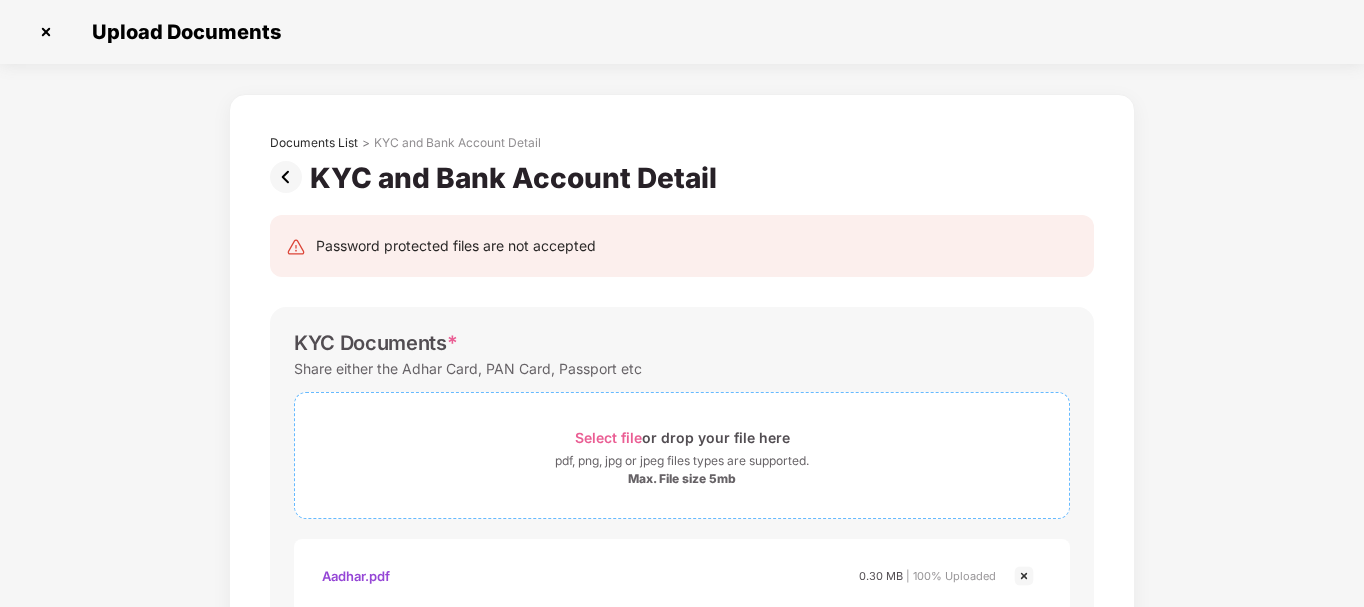 click on "Select file" at bounding box center (608, 437) 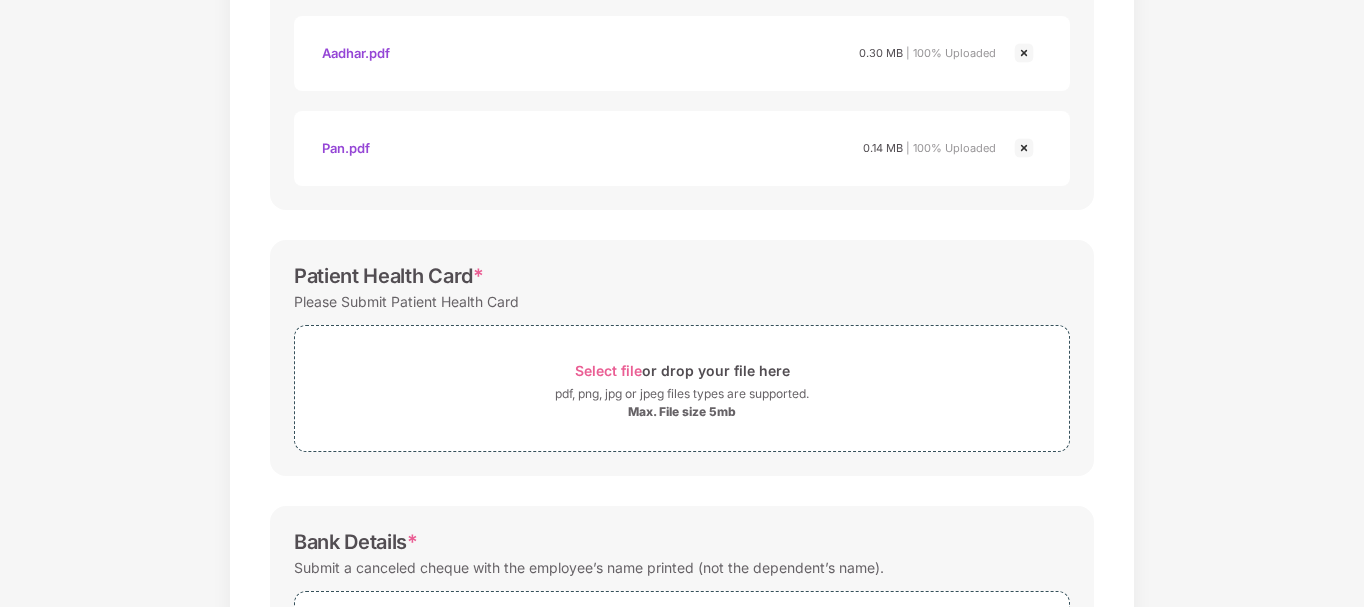 scroll, scrollTop: 543, scrollLeft: 0, axis: vertical 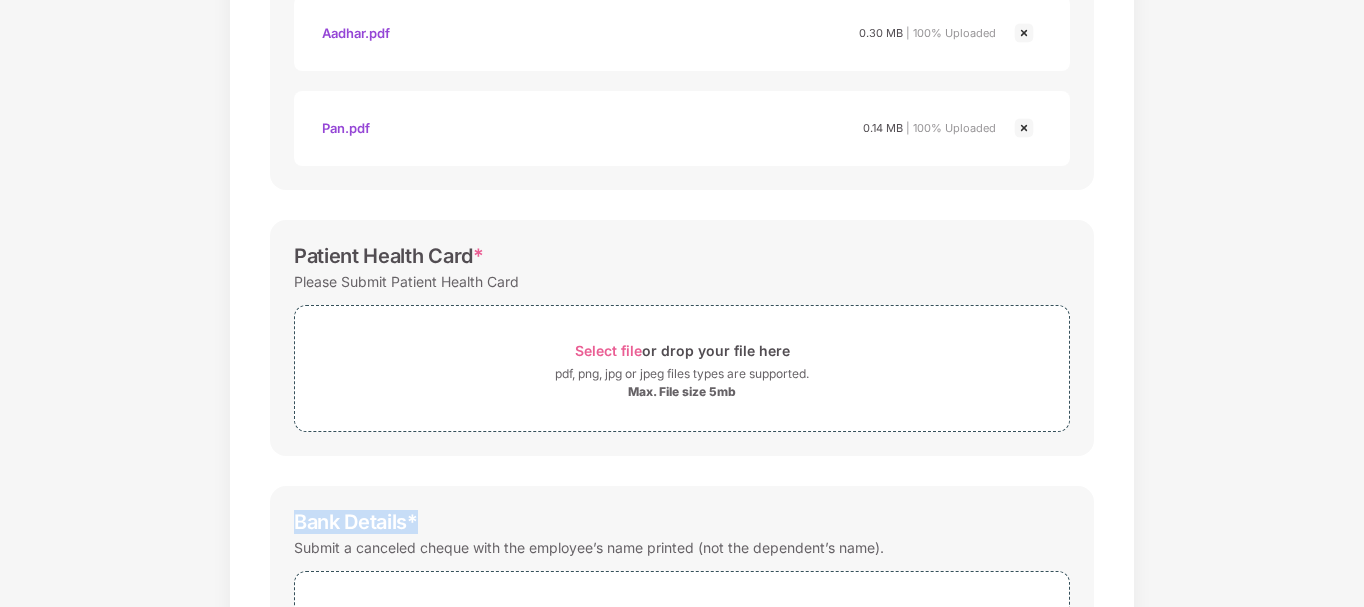 drag, startPoint x: 1361, startPoint y: 451, endPoint x: 1365, endPoint y: 527, distance: 76.105194 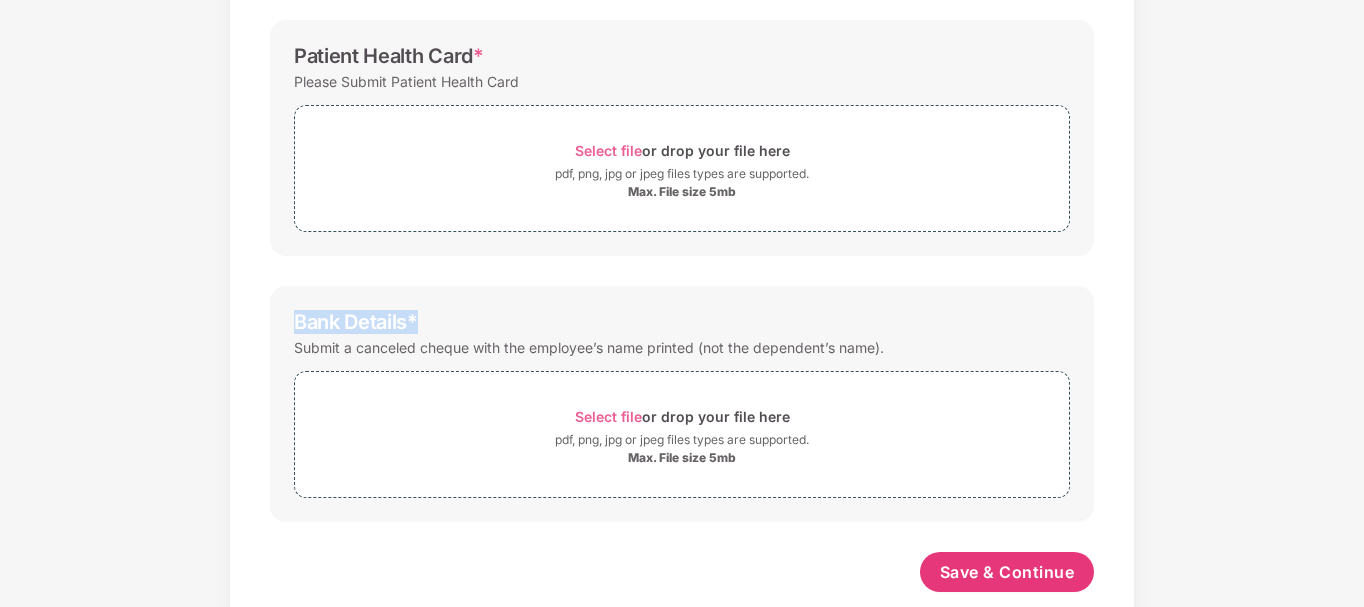 scroll, scrollTop: 779, scrollLeft: 0, axis: vertical 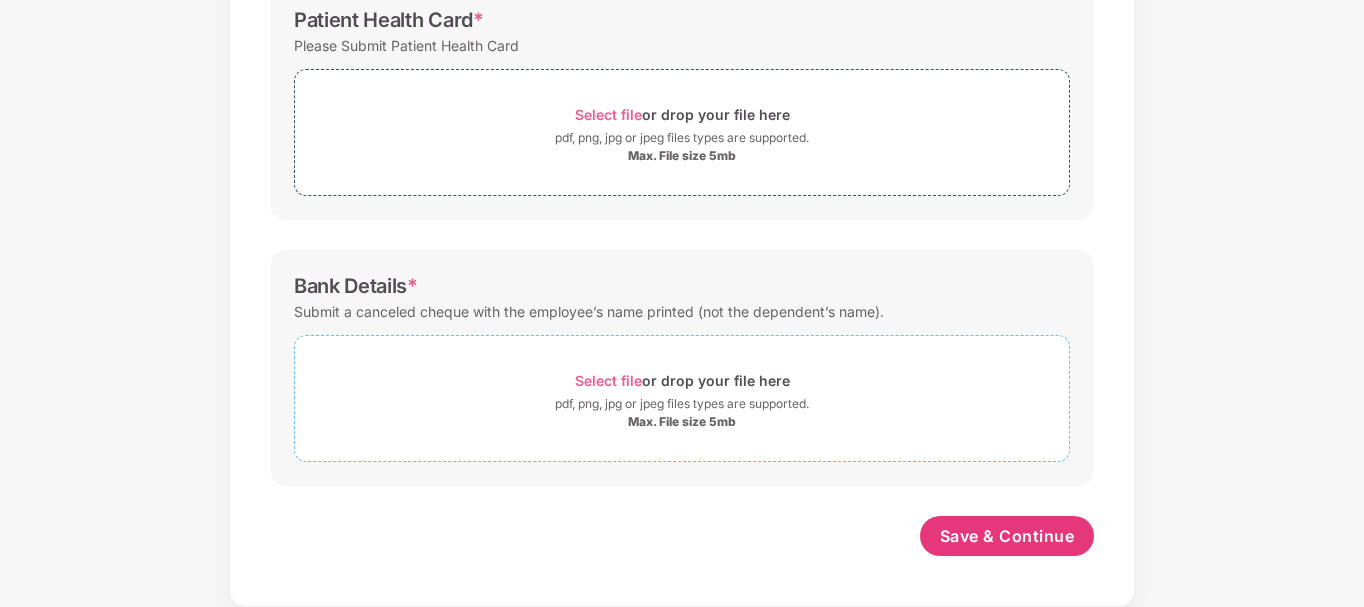 click on "Select file" at bounding box center (608, 380) 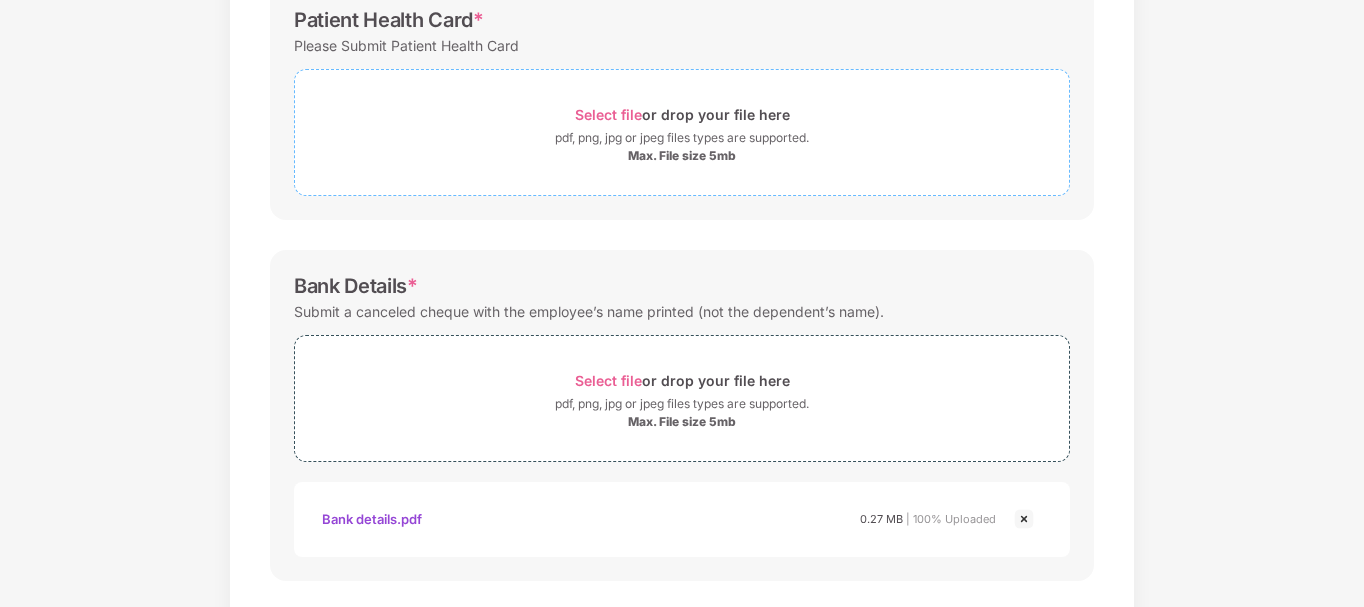 click on "Select file" at bounding box center [608, 114] 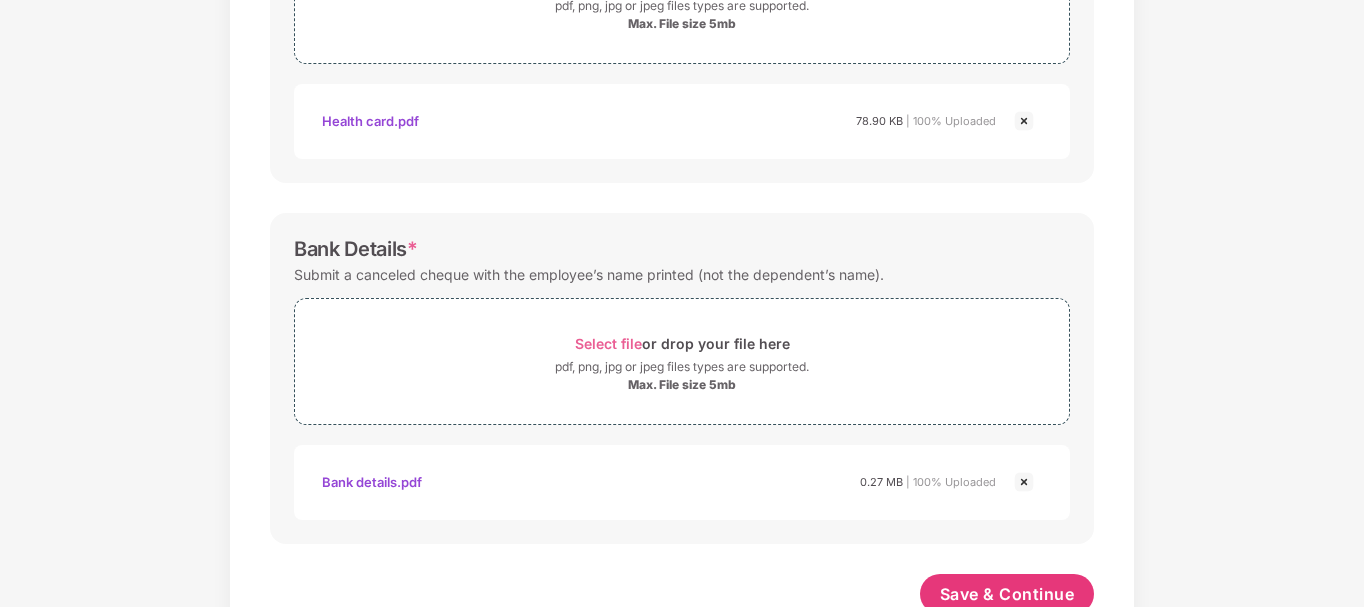 scroll, scrollTop: 969, scrollLeft: 0, axis: vertical 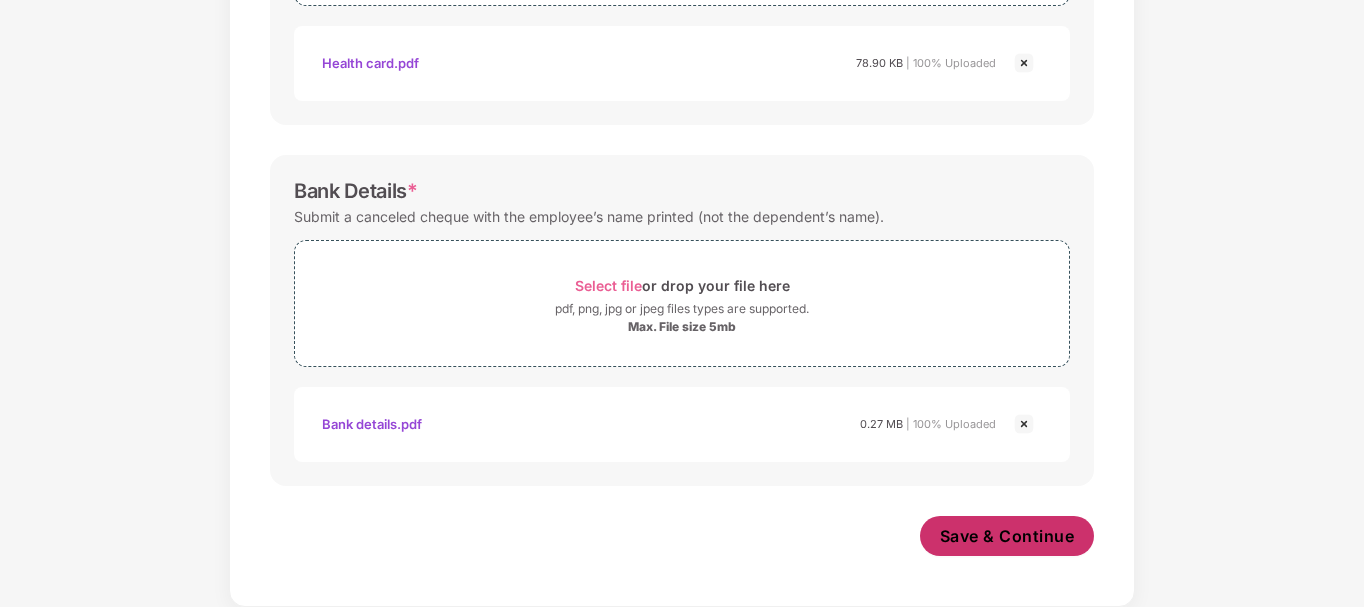 click on "Save & Continue" at bounding box center [1007, 536] 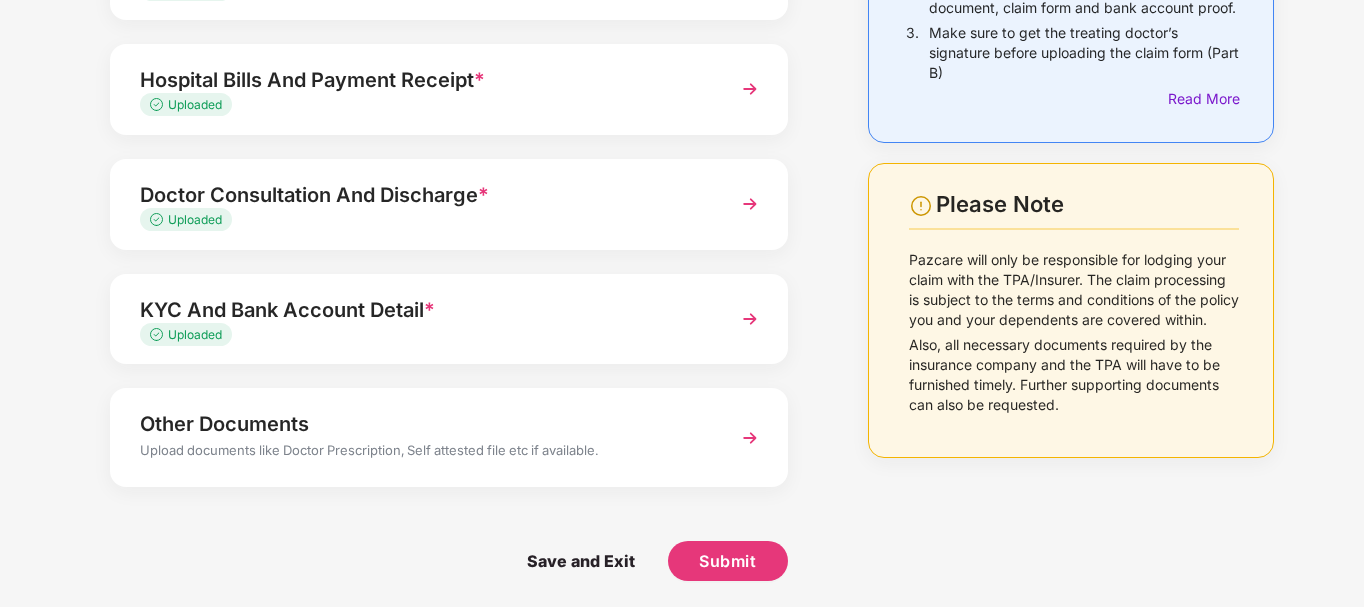 scroll, scrollTop: 277, scrollLeft: 0, axis: vertical 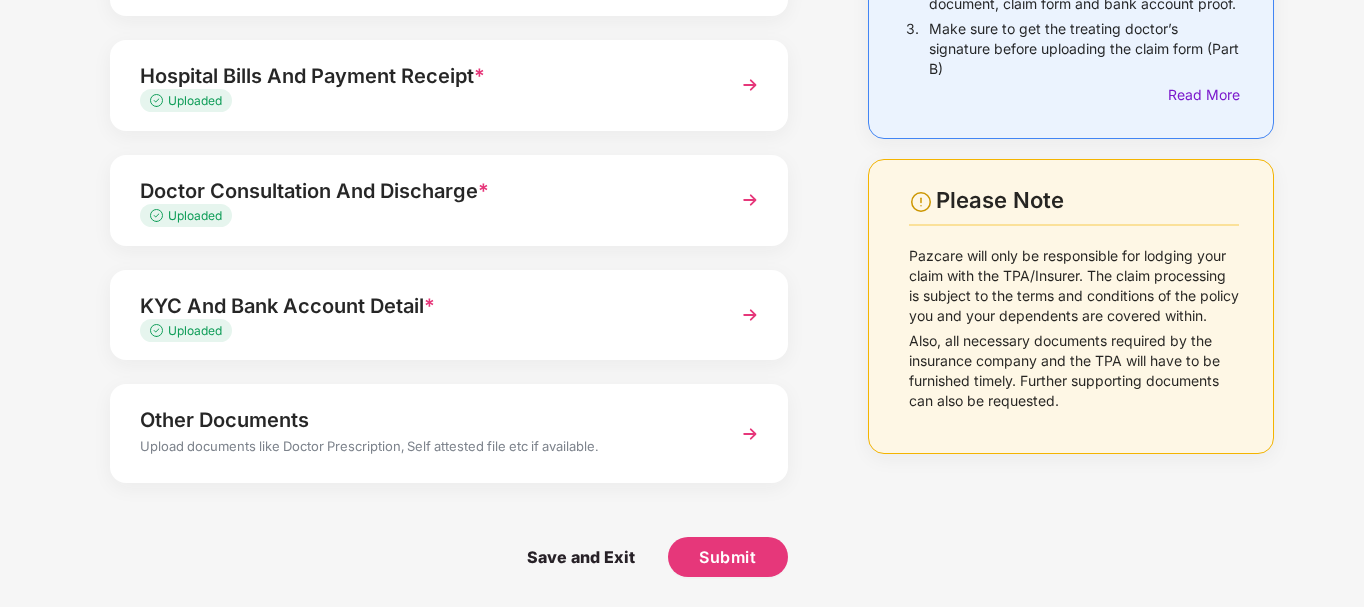 click at bounding box center (750, 434) 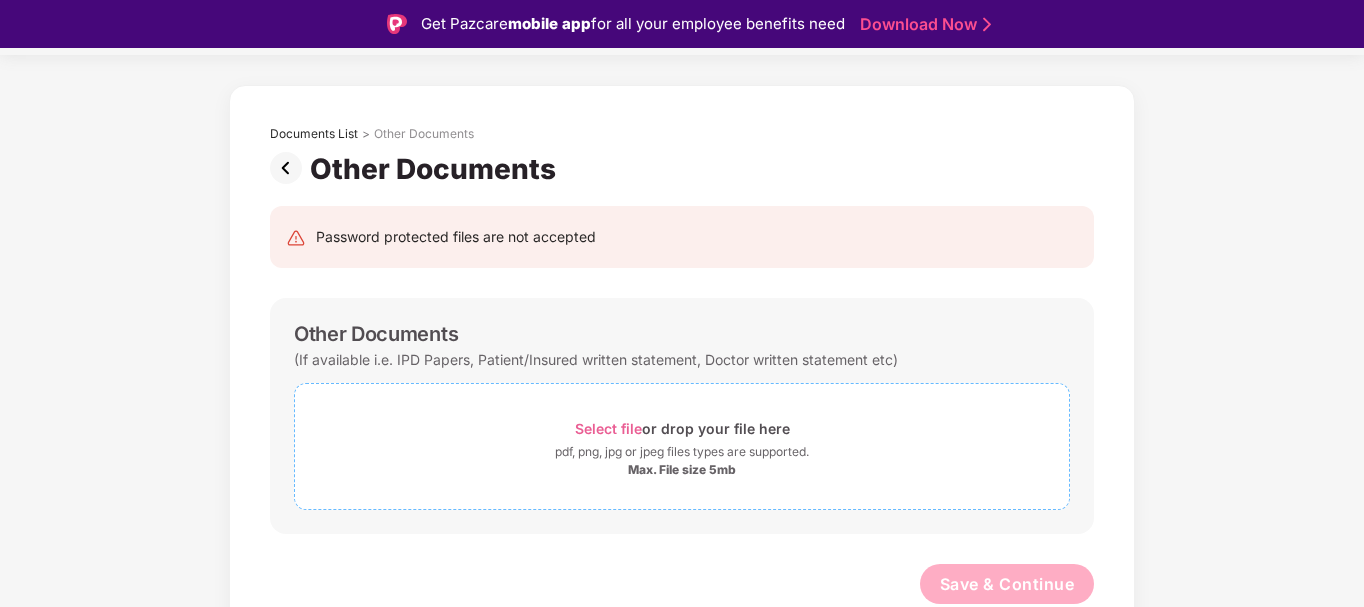 click on "Select file" at bounding box center [608, 428] 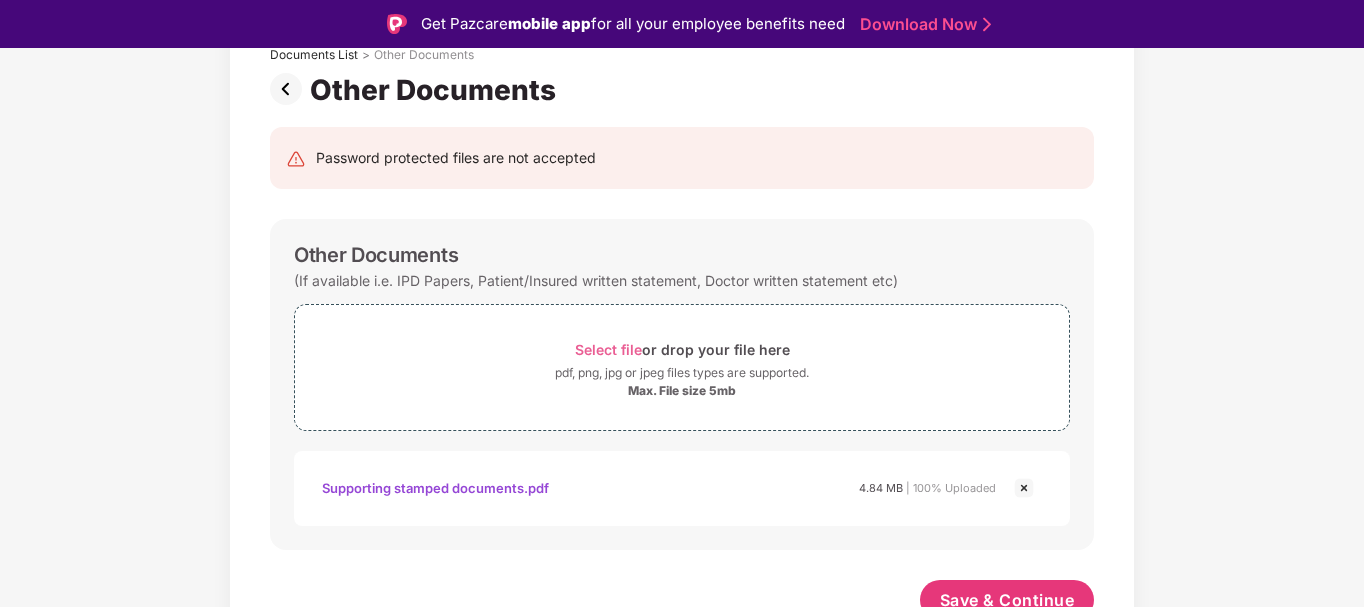 scroll, scrollTop: 152, scrollLeft: 0, axis: vertical 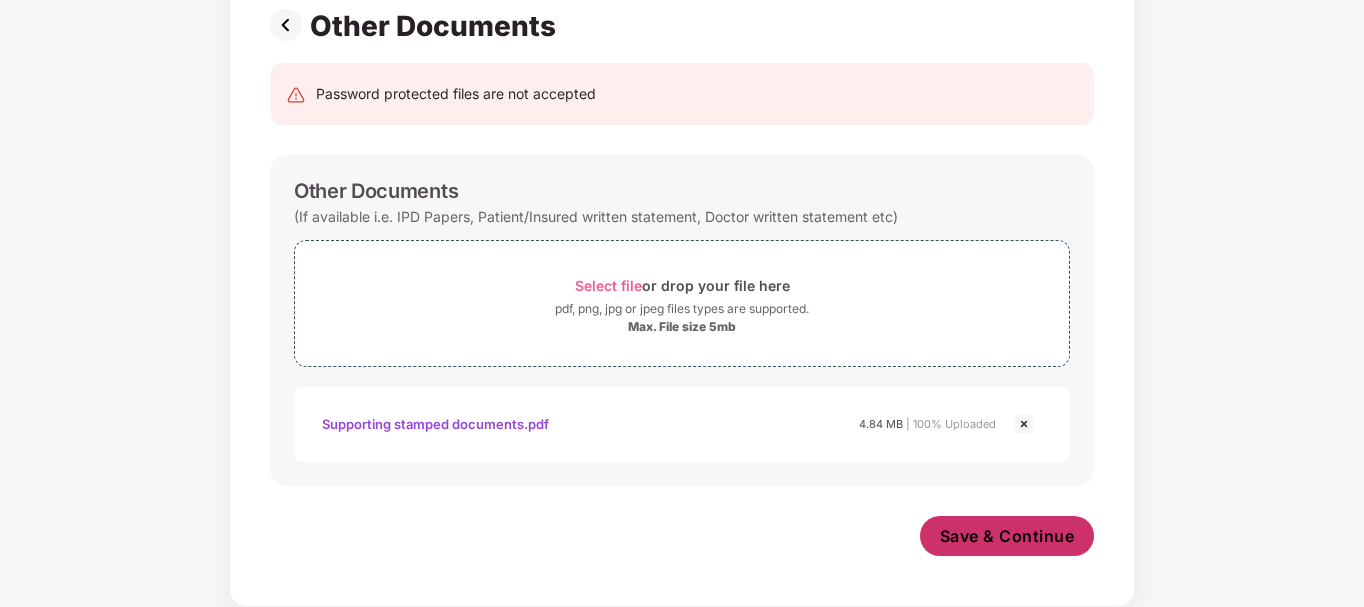 click on "Save & Continue" at bounding box center (1007, 536) 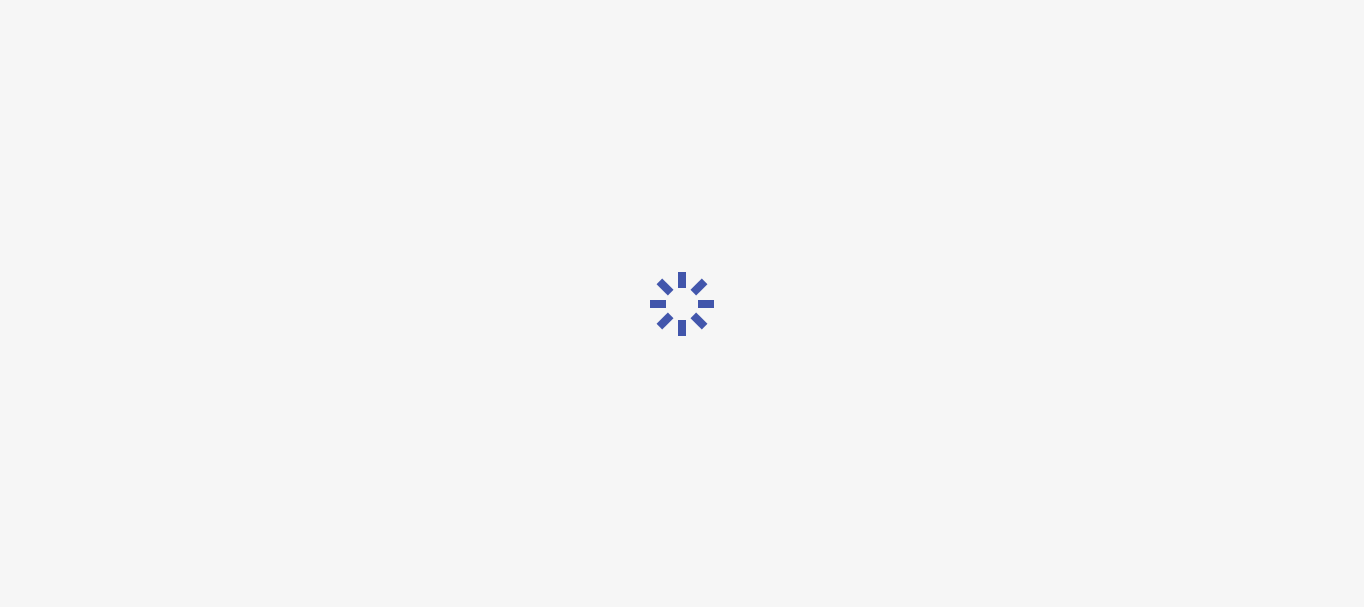 scroll, scrollTop: 0, scrollLeft: 0, axis: both 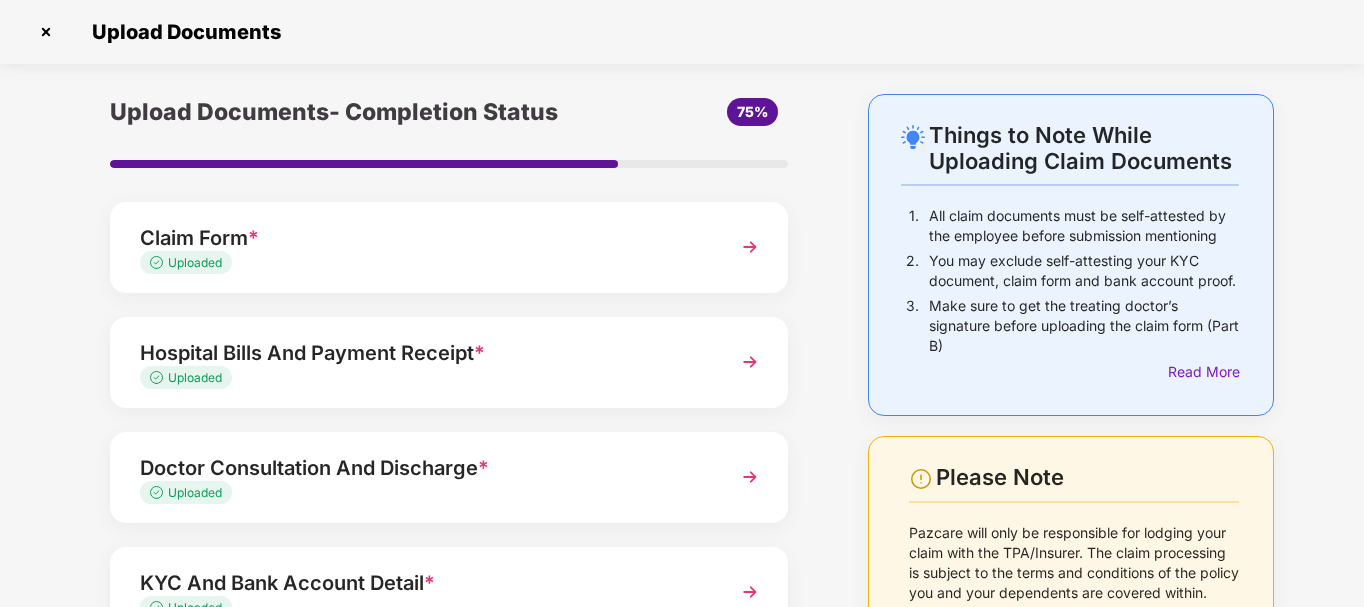click on "Get Pazcare  mobile app  for all your employee benefits need   Download Now Upload Documents Things to Note While Uploading Claim Documents 1.  All claim documents must be self-attested by the employee before submission mentioning   2.  You may exclude self-attesting your KYC document, claim form and bank account proof. 3.   Make sure to get the treating doctor’s signature before uploading the claim form (Part B) Read More Please Note Pazcare will only be responsible for lodging your claim with the TPA/Insurer. The claim processing is subject to the terms and conditions of the policy you and your dependents are covered within. Also, all necessary documents required by the insurance company and the TPA will have to be furnished timely. Further supporting documents can also be requested. Upload Documents- Completion Status 75% Claim Form * Uploaded  Hospital Bills And Payment Receipt * Uploaded  Doctor Consultation And Discharge * Uploaded  KYC And Bank Account Detail * Uploaded  Other Documents Uploaded" at bounding box center [682, 255] 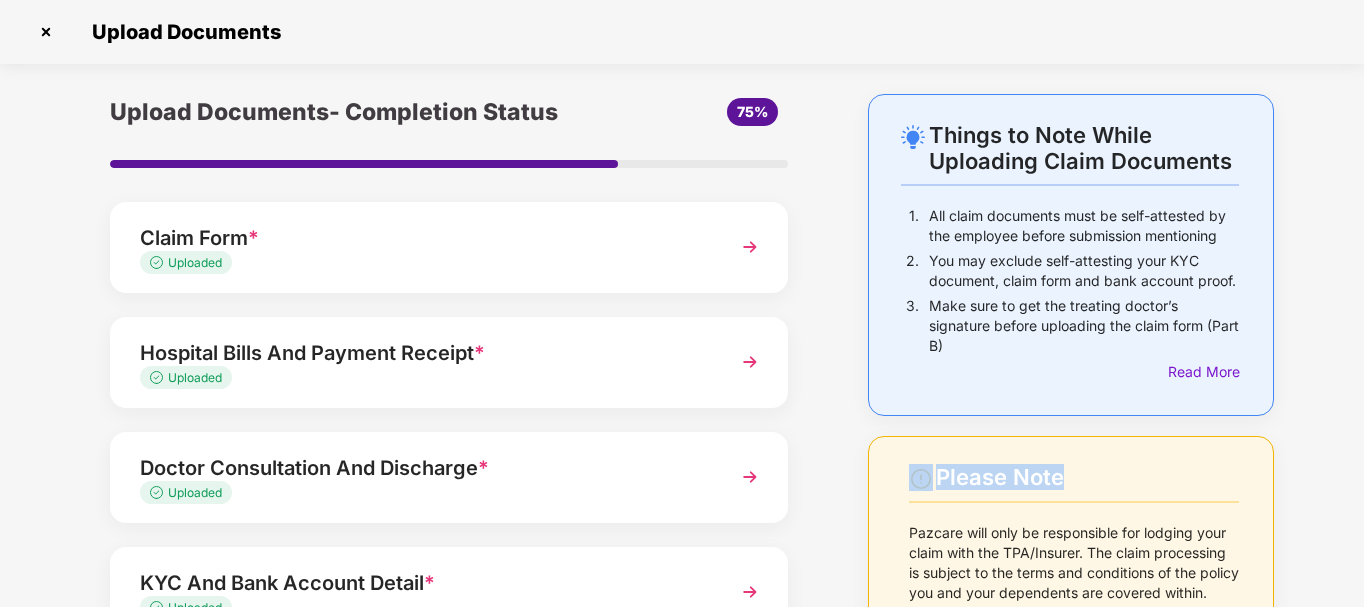 drag, startPoint x: 1358, startPoint y: 369, endPoint x: 1359, endPoint y: 468, distance: 99.00505 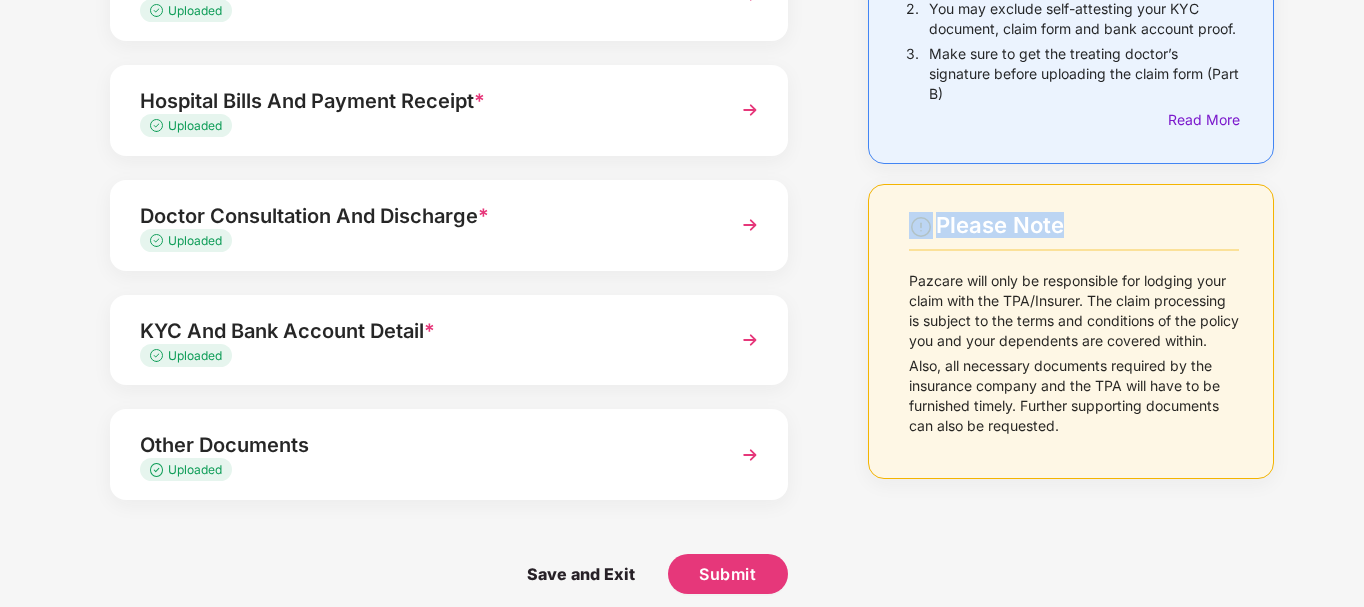 scroll, scrollTop: 269, scrollLeft: 0, axis: vertical 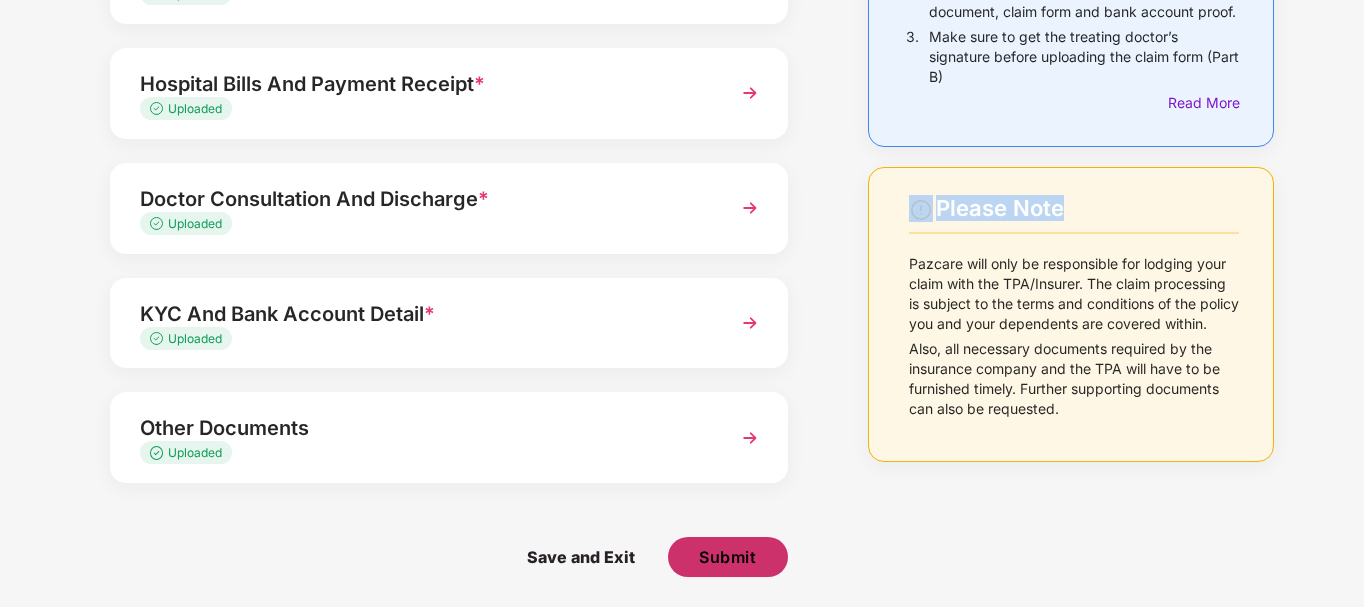 click on "Submit" at bounding box center (727, 557) 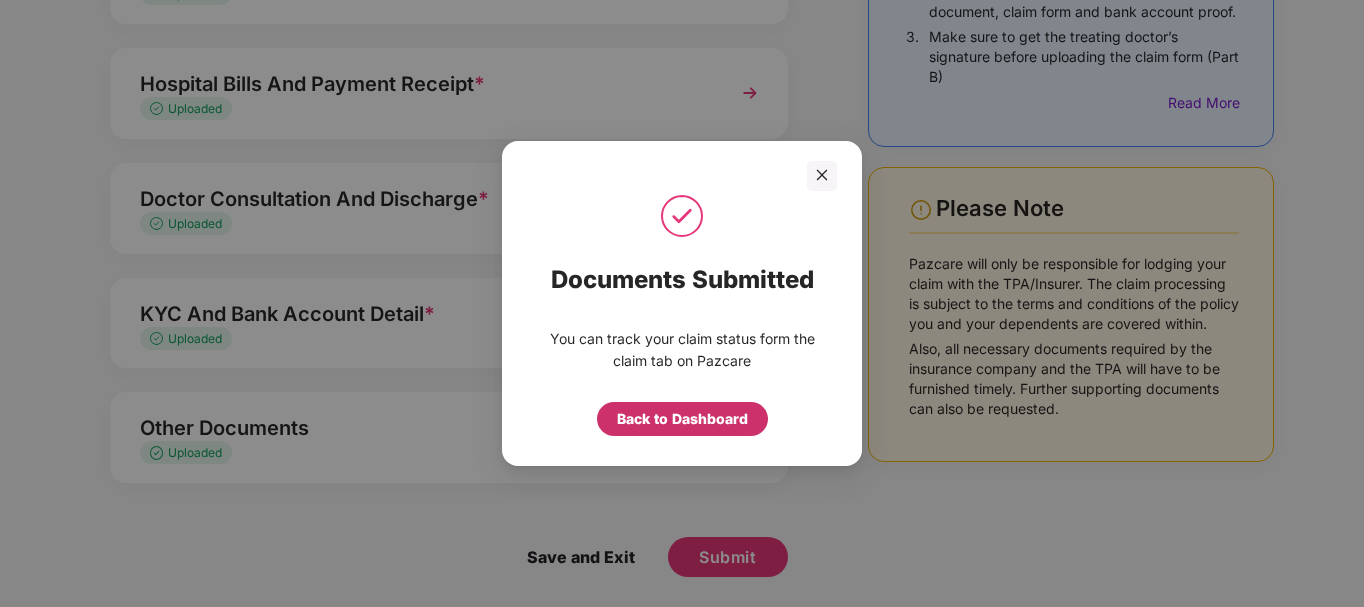 click on "Back to Dashboard" at bounding box center [682, 419] 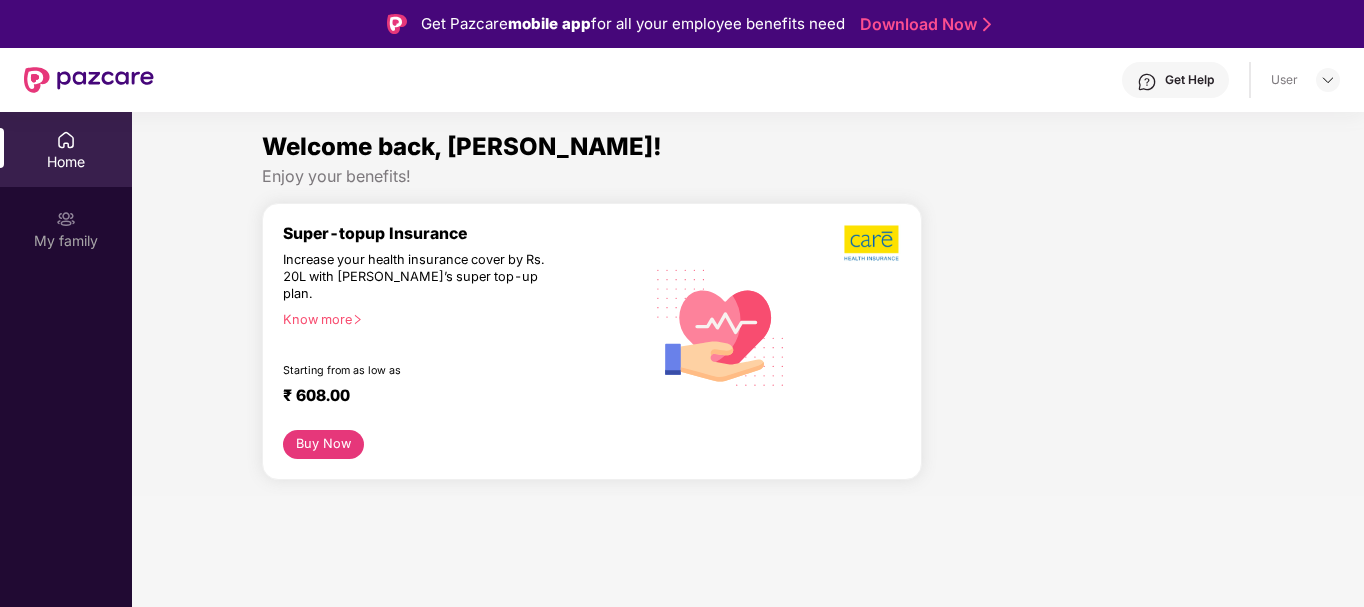 scroll, scrollTop: 0, scrollLeft: 0, axis: both 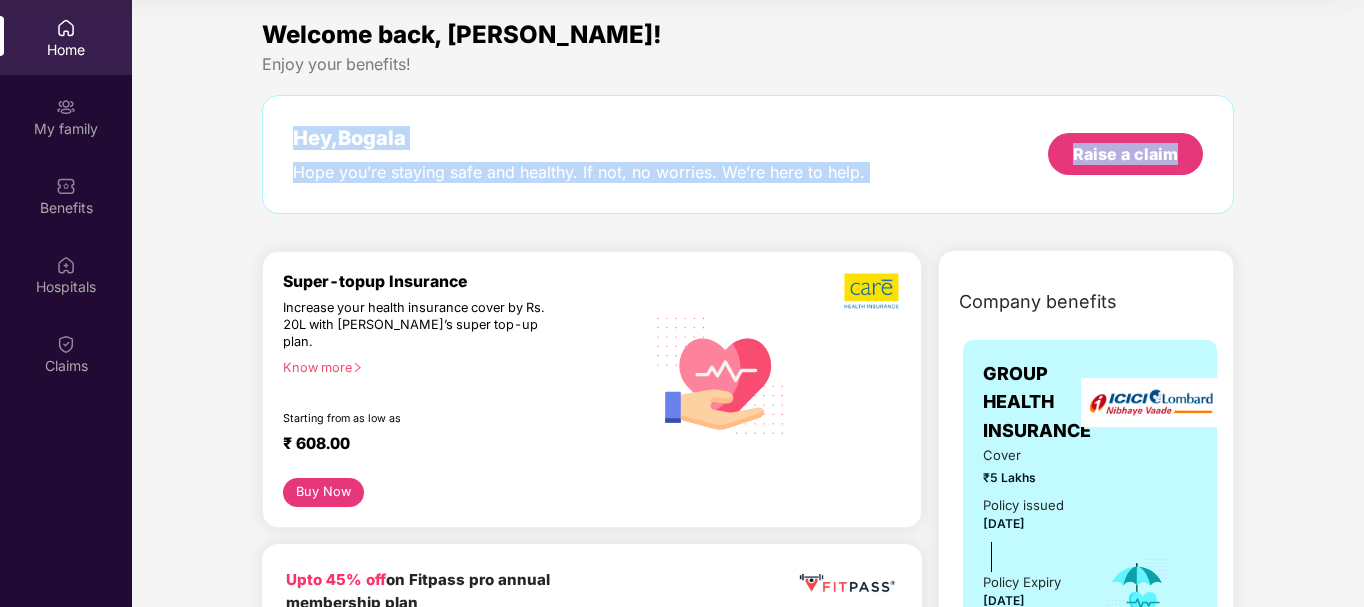 drag, startPoint x: 1360, startPoint y: 144, endPoint x: 1363, endPoint y: 71, distance: 73.061615 